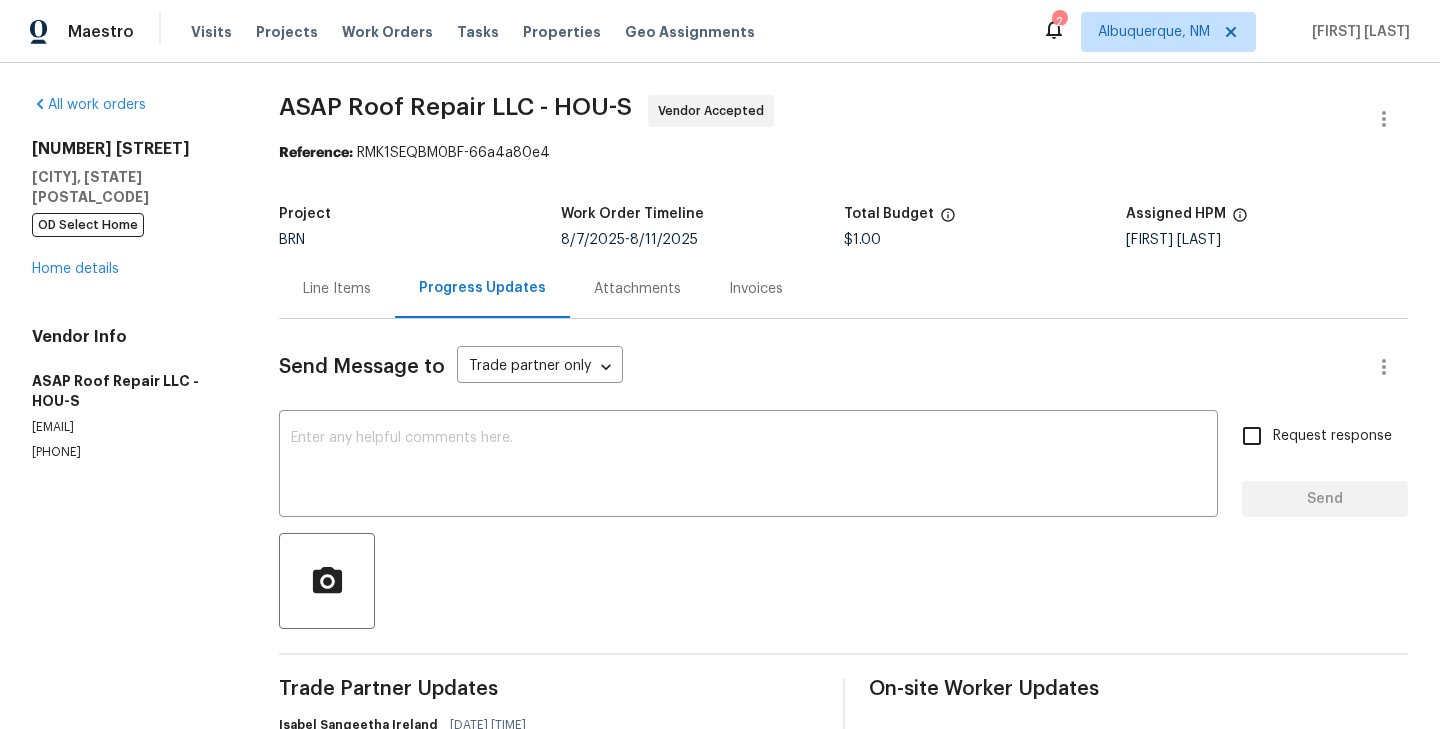 scroll, scrollTop: 0, scrollLeft: 0, axis: both 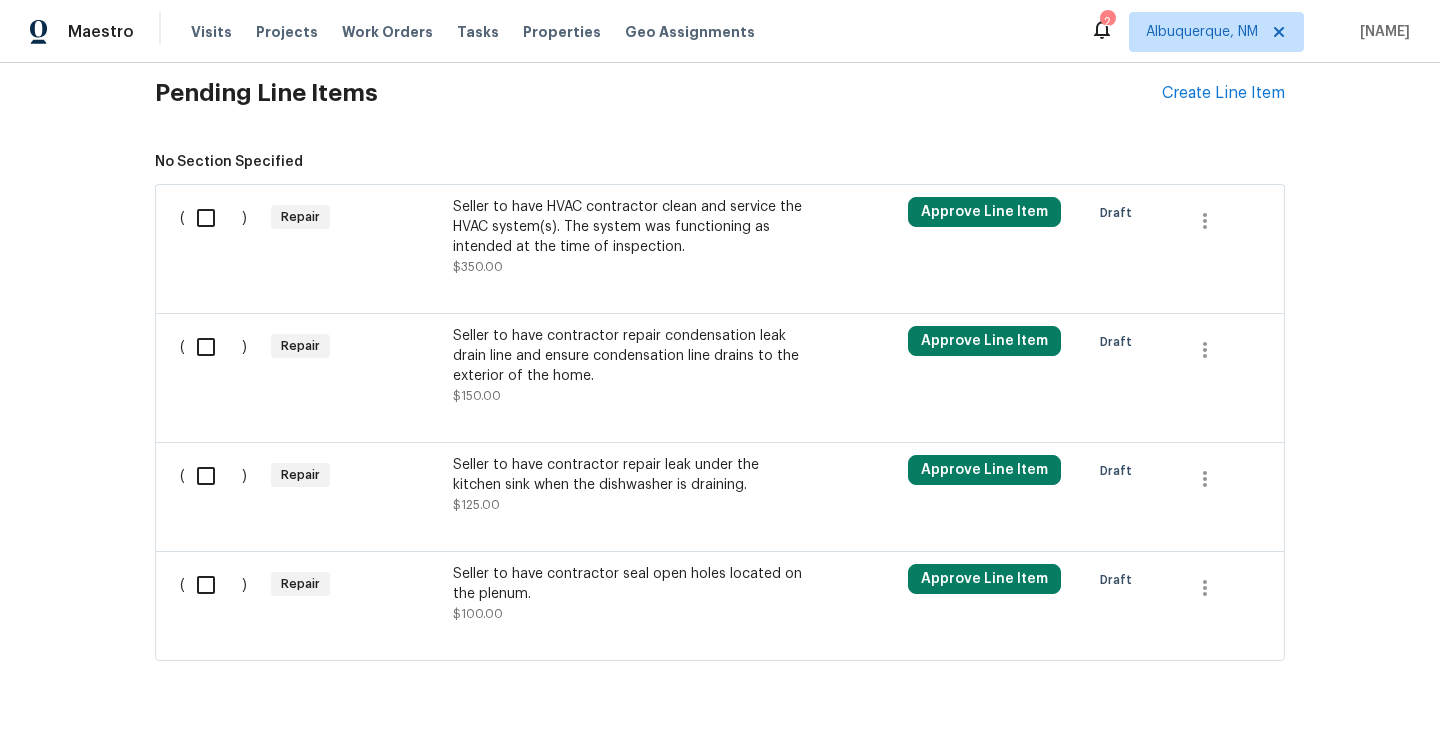 click on "Repair" at bounding box center (356, 237) 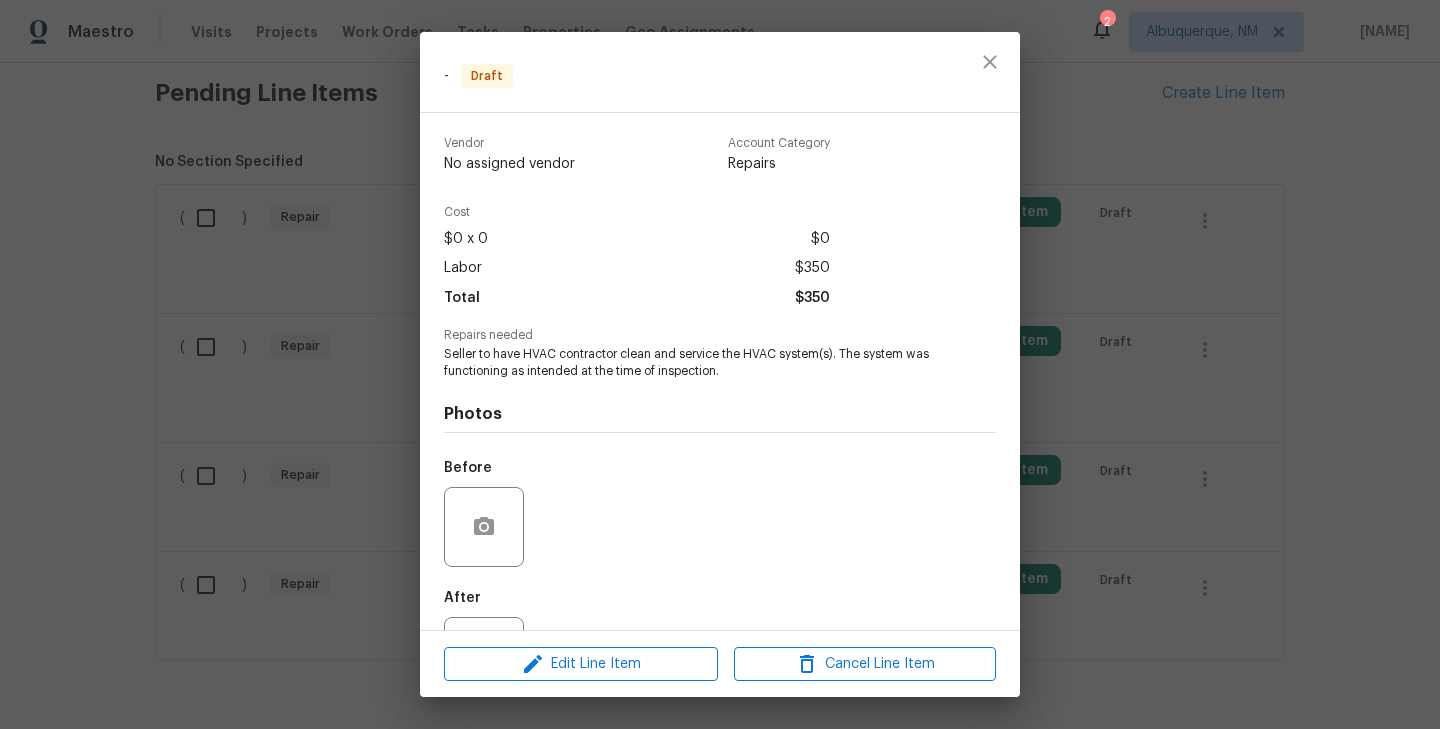 click on "-  Draft Vendor No assigned vendor Account Category Repairs Cost $0 x 0  $0 Labor $350 Total $350 Repairs needed Seller to have HVAC contractor clean and service the HVAC system(s).  The system was functioning as intended at the time of inspection. Photos Before After  Edit Line Item  Cancel Line Item" at bounding box center [720, 364] 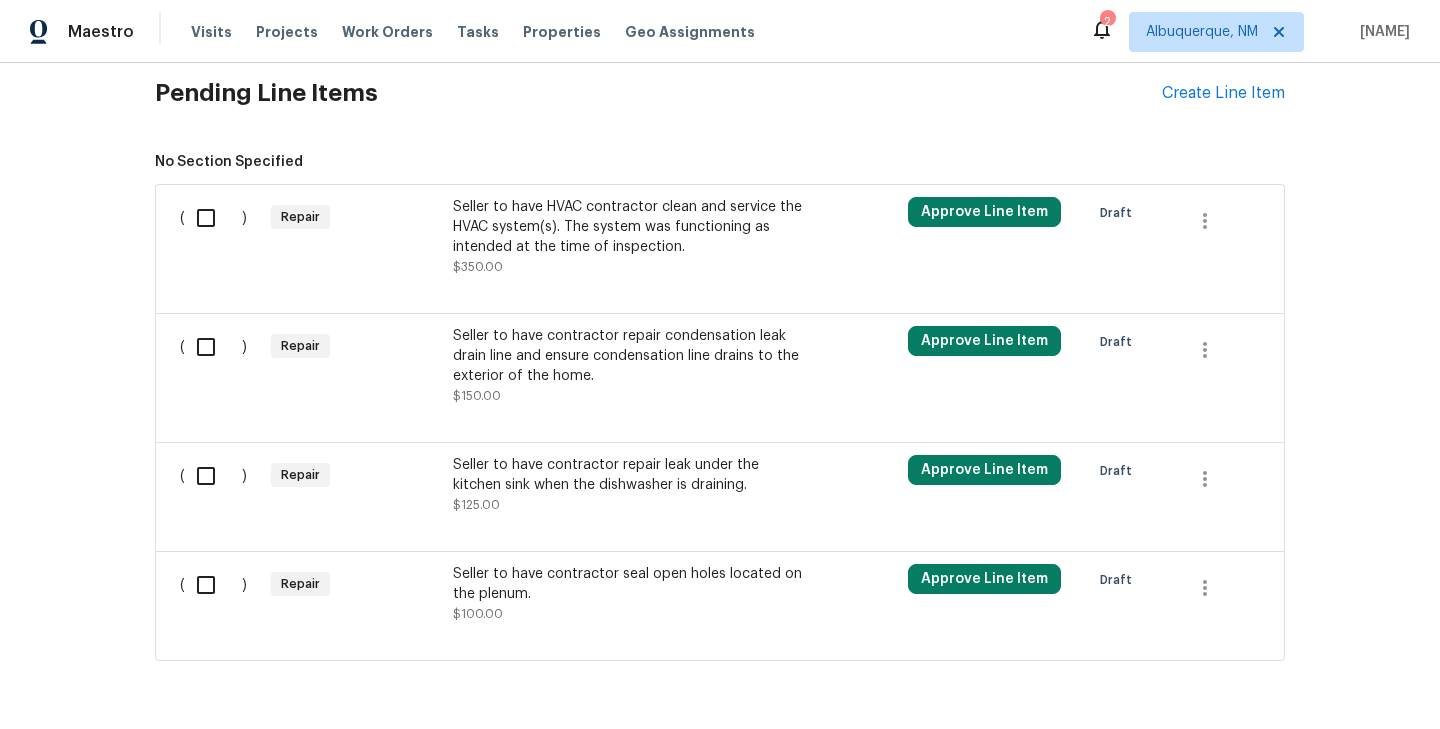 scroll, scrollTop: 665, scrollLeft: 0, axis: vertical 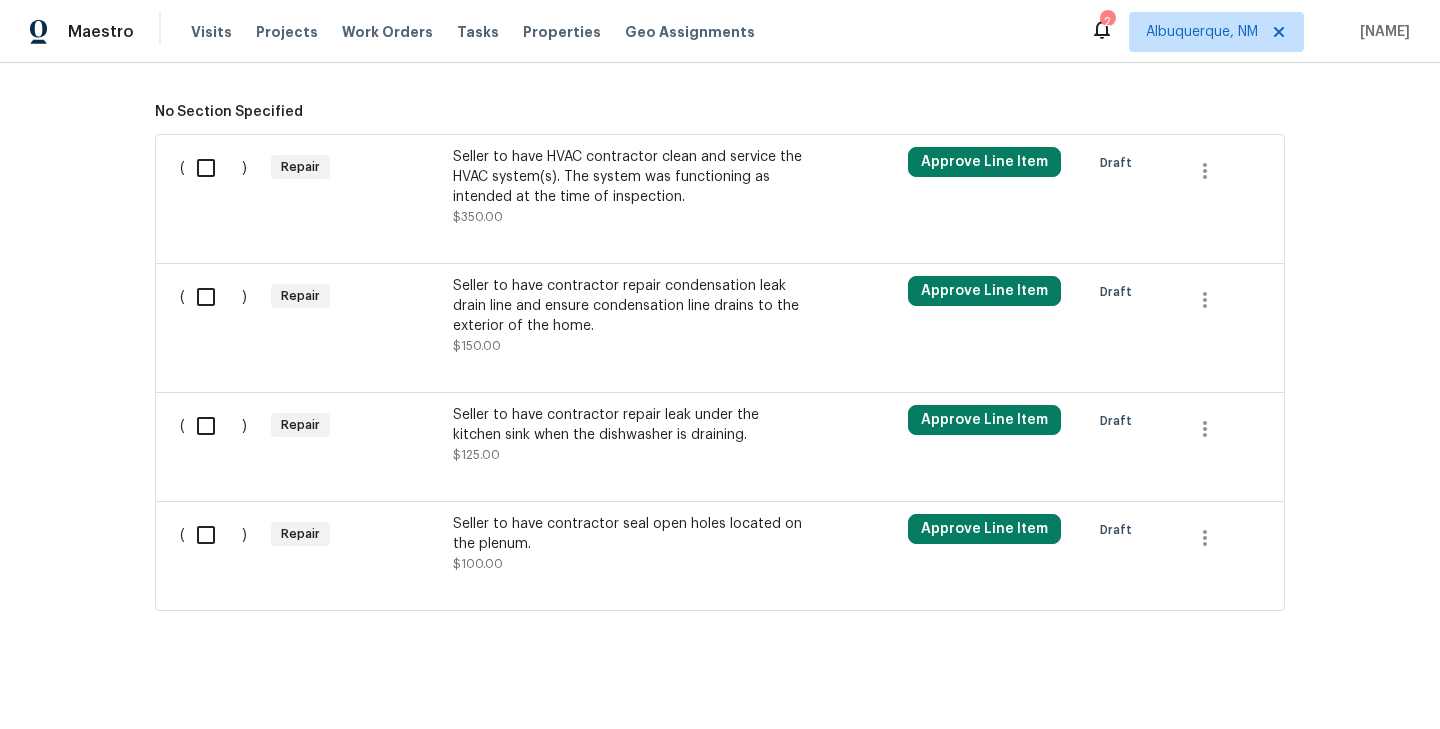 click on "Seller to have contractor repair leak under the kitchen sink when the dishwasher is draining. $125.00" at bounding box center (629, 435) 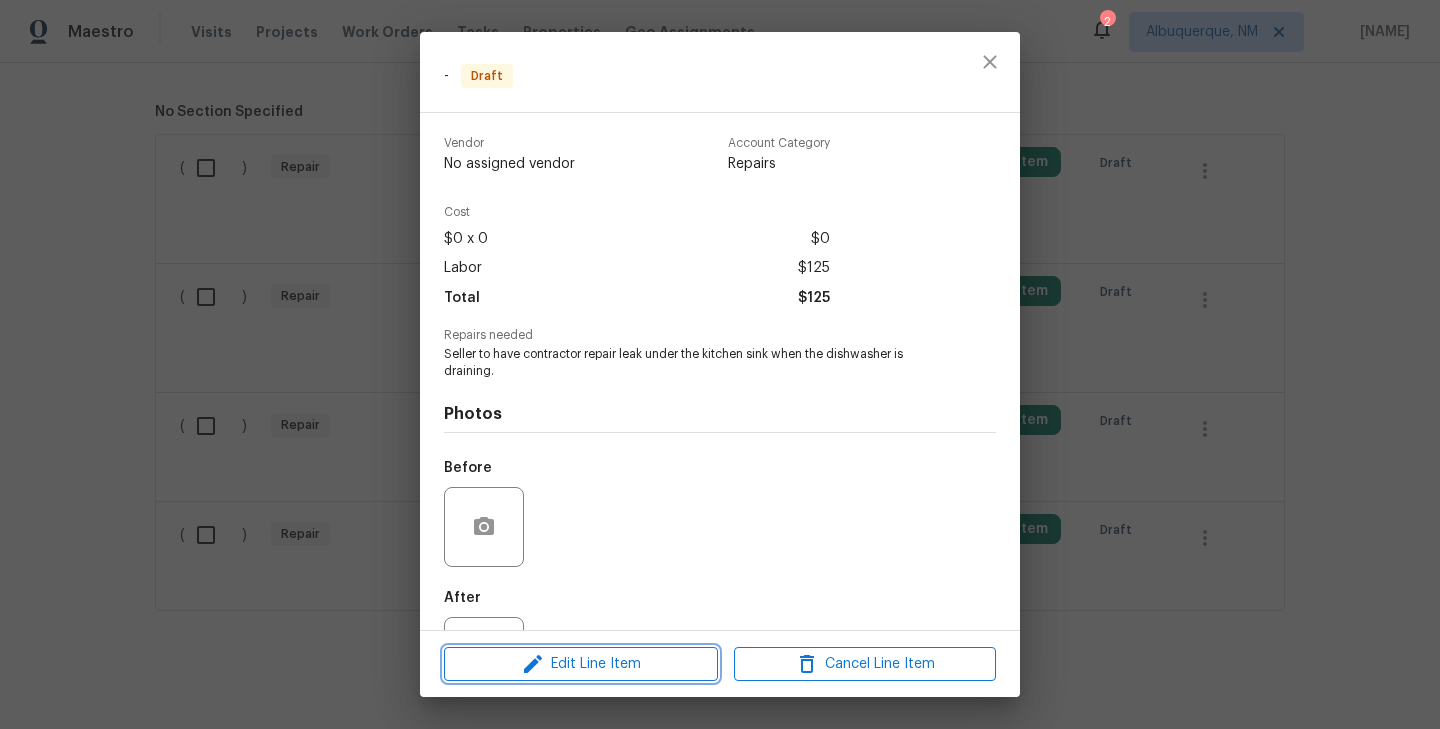 click on "Edit Line Item" at bounding box center (581, 664) 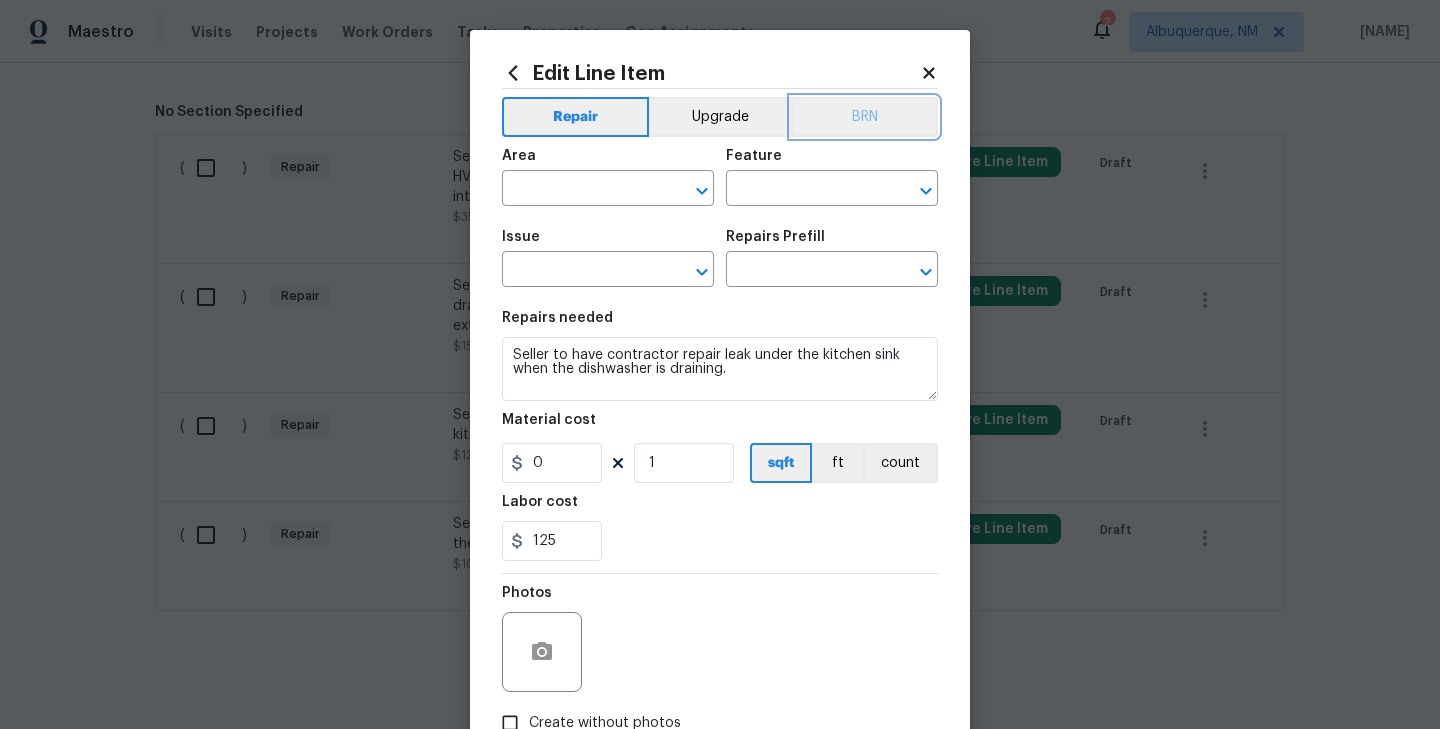 click on "BRN" at bounding box center [864, 117] 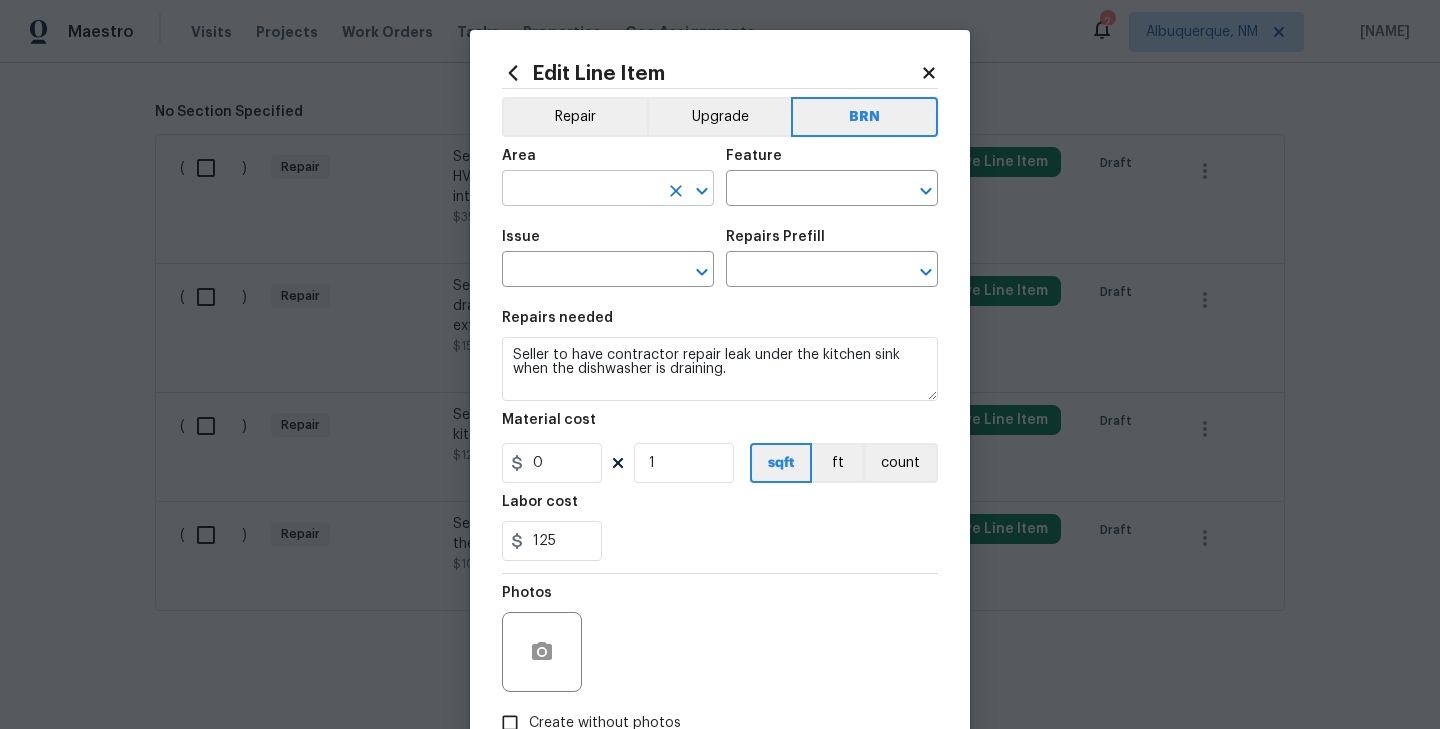 click at bounding box center [580, 190] 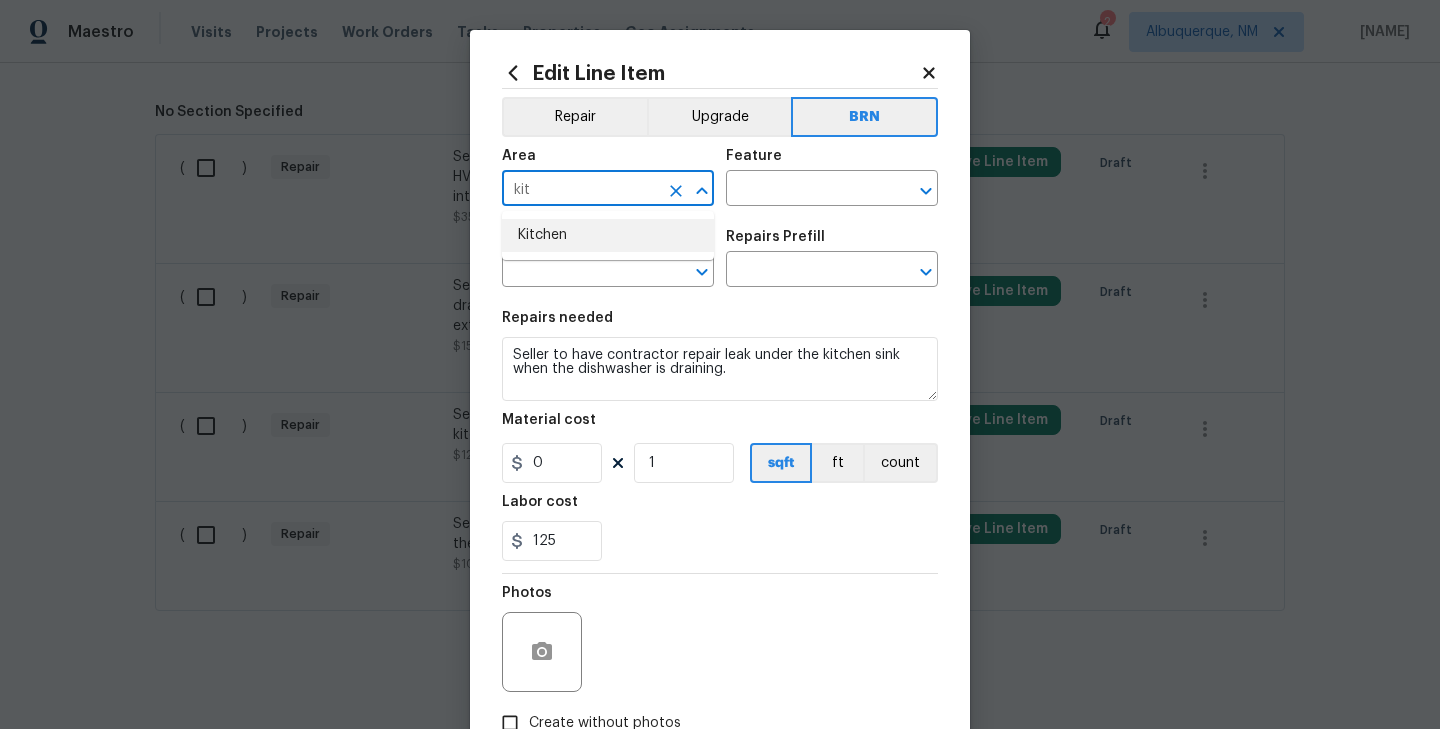 click on "Kitchen" at bounding box center [608, 235] 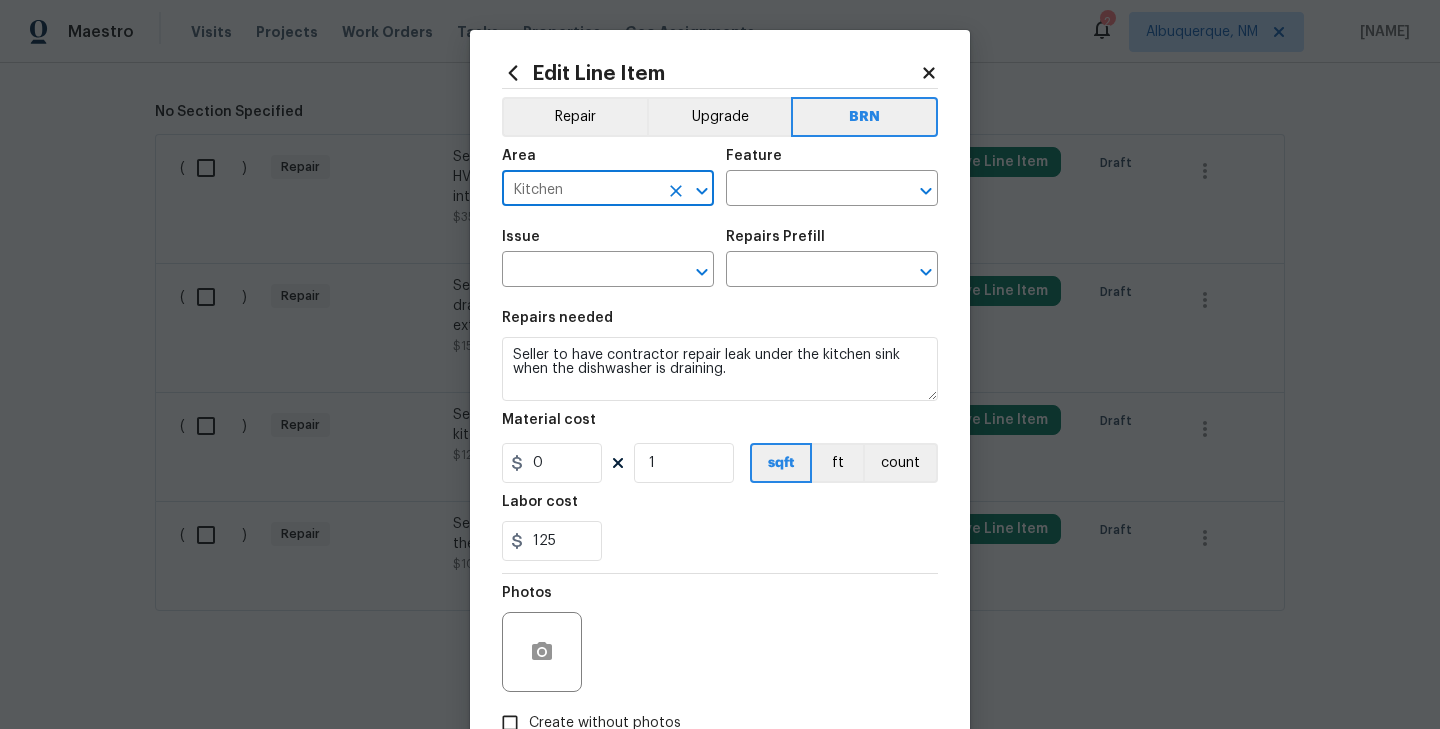 type on "Kitchen" 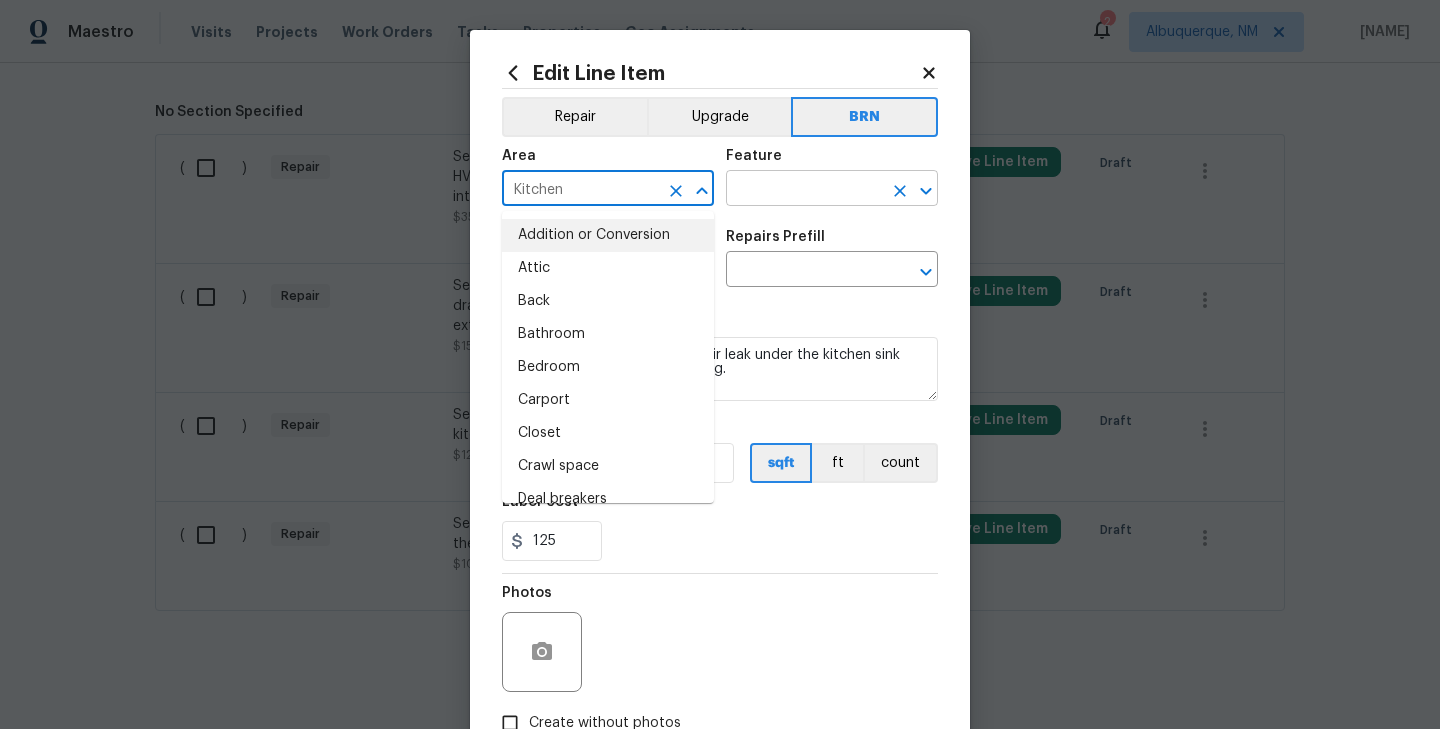click at bounding box center [804, 190] 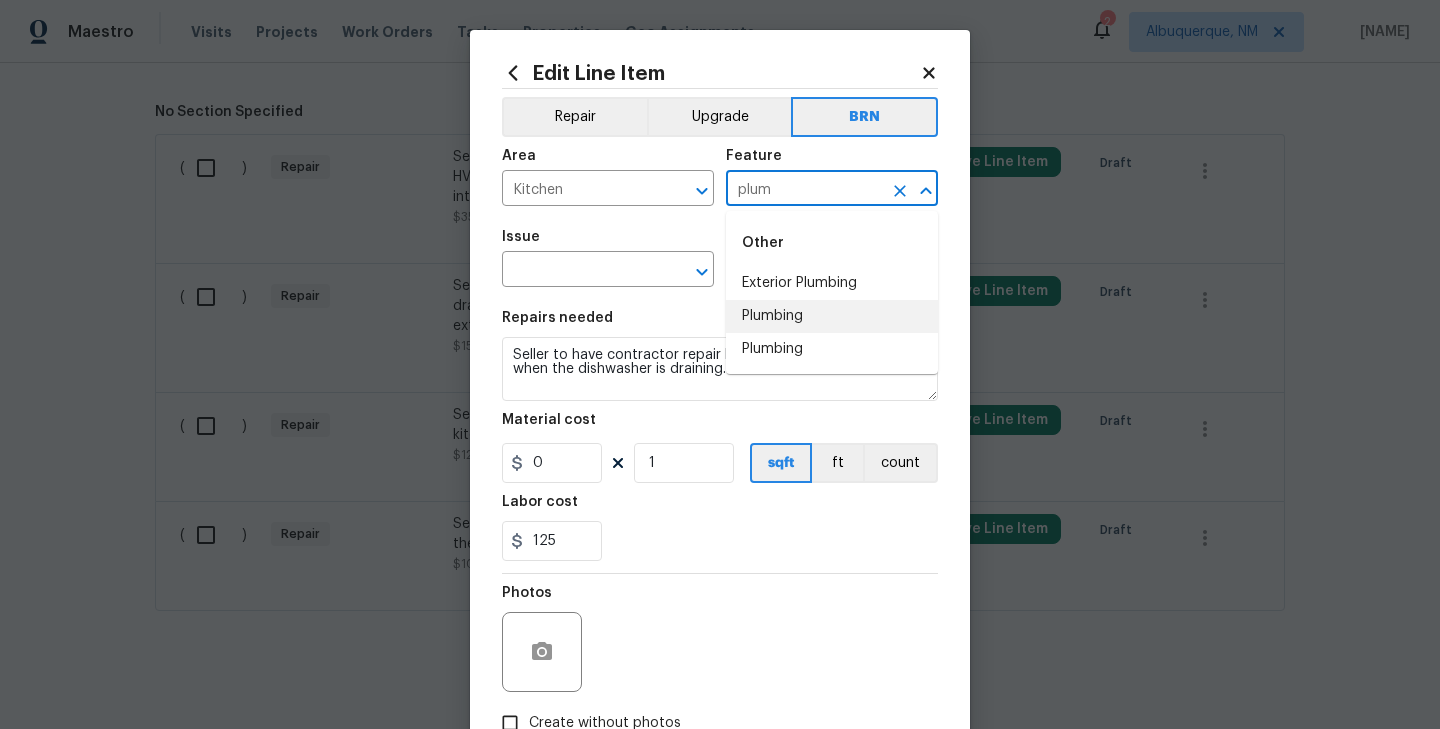 click on "Plumbing" at bounding box center (832, 316) 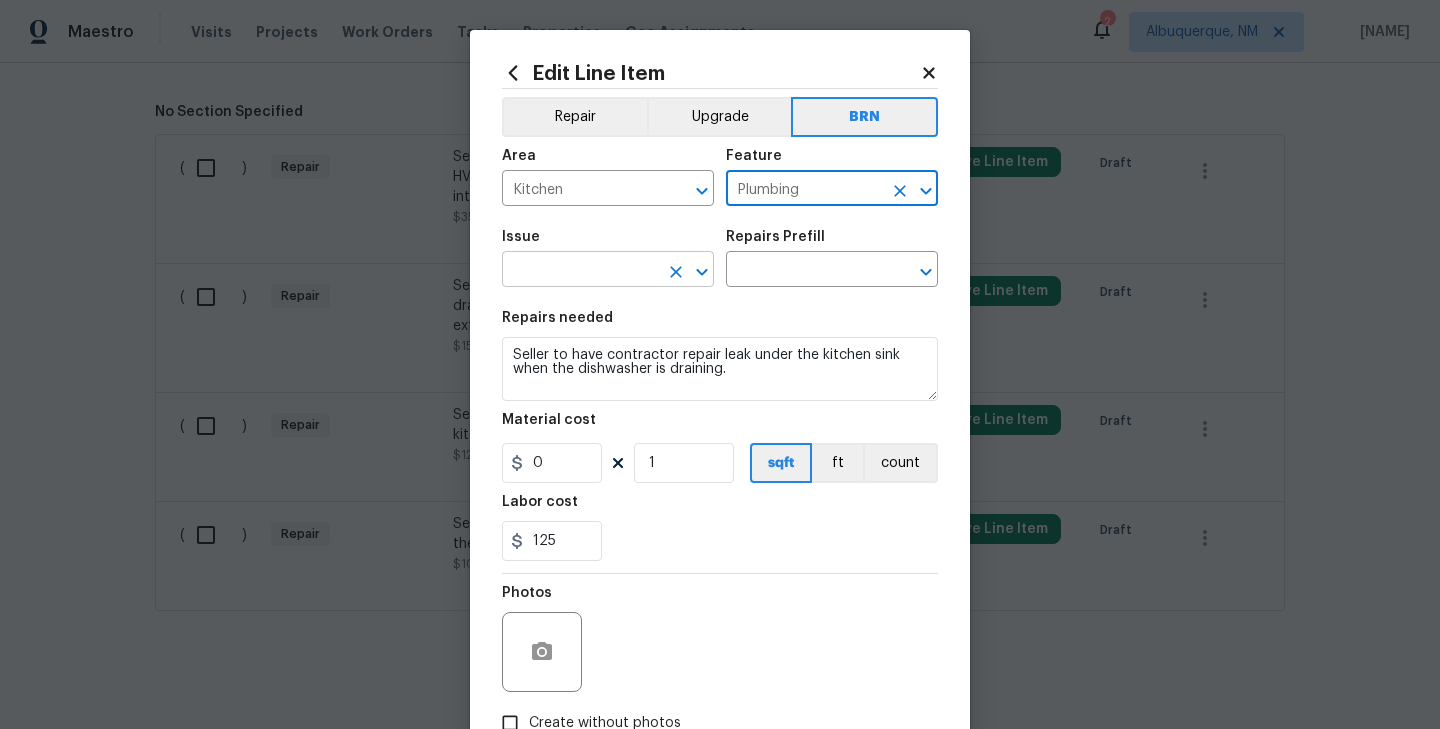 type on "Plumbing" 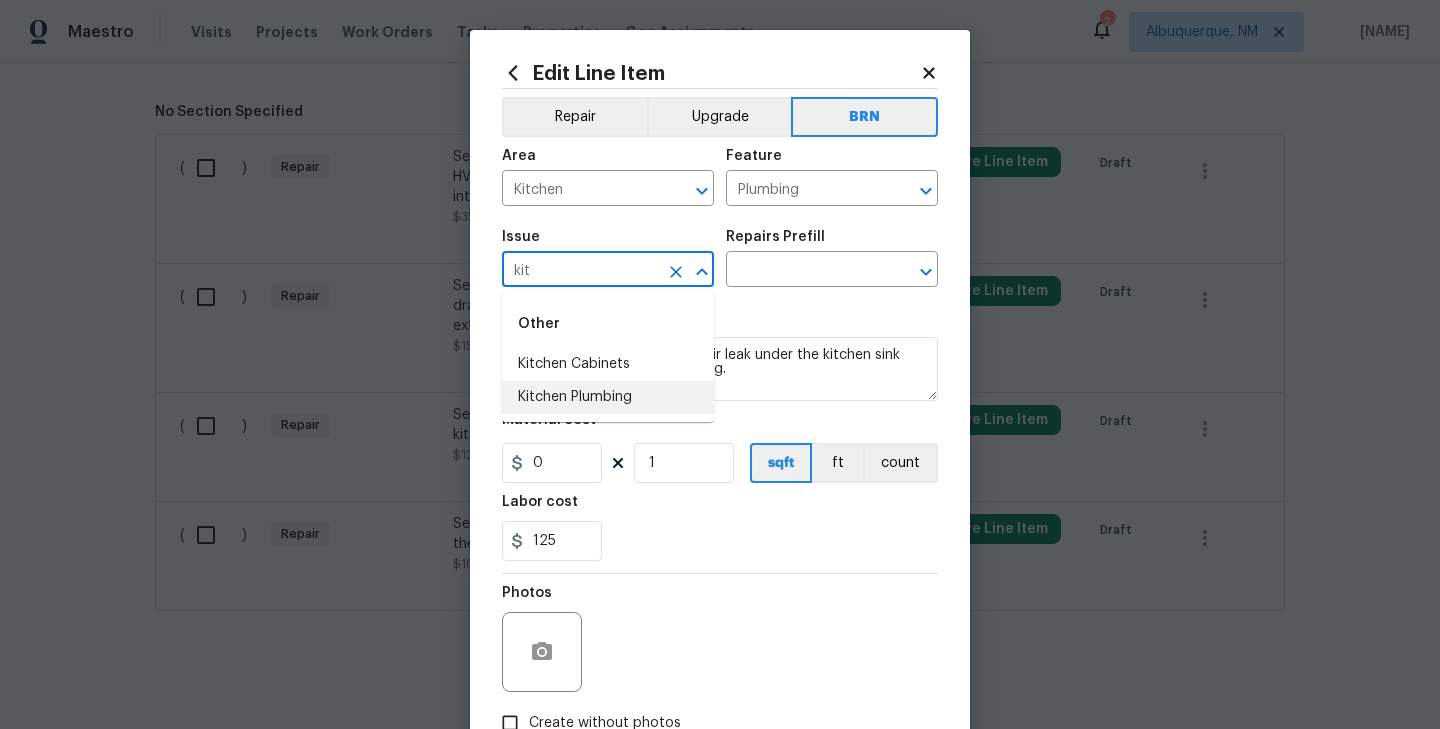 click on "Kitchen Plumbing" at bounding box center (608, 397) 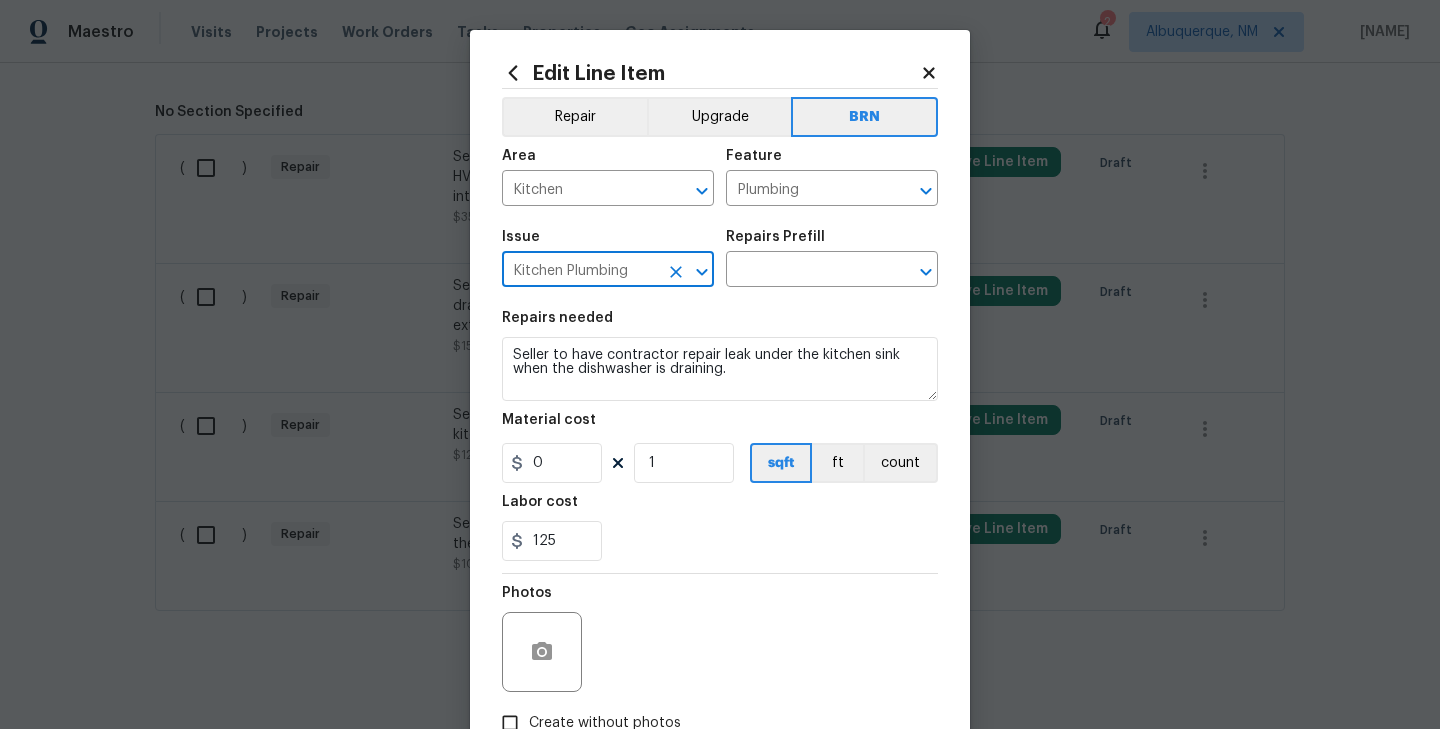 type on "Kitchen Plumbing" 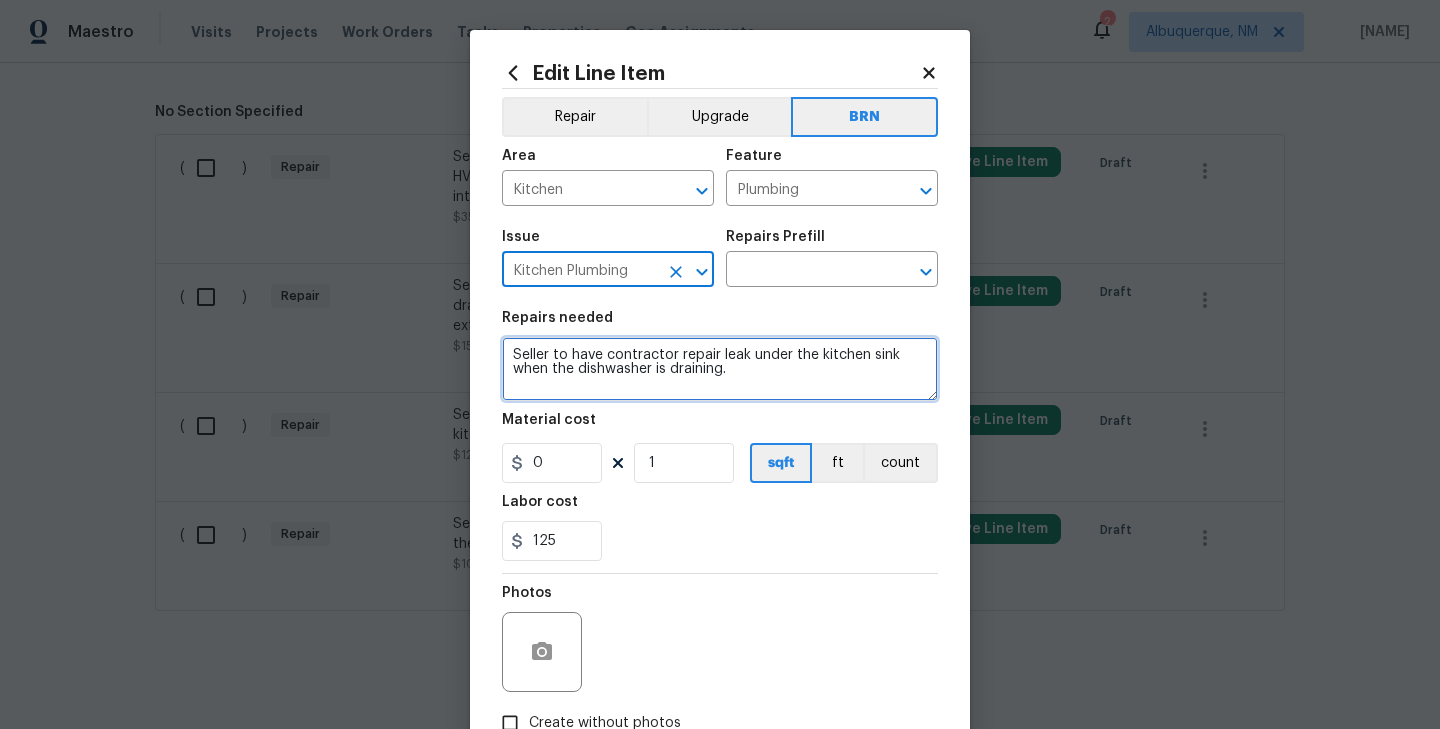 click on "Seller to have contractor repair leak under the kitchen sink when the dishwasher is draining." at bounding box center (720, 369) 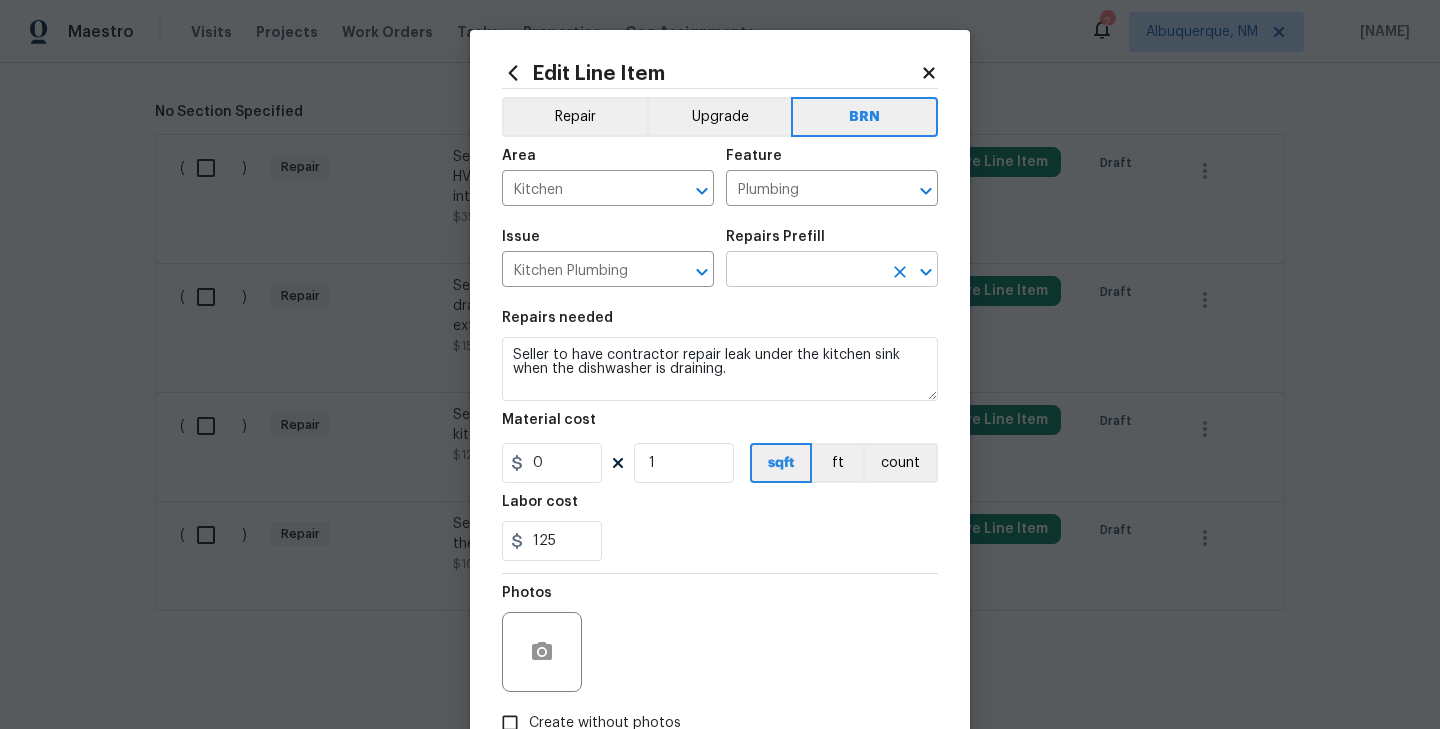 click at bounding box center [804, 271] 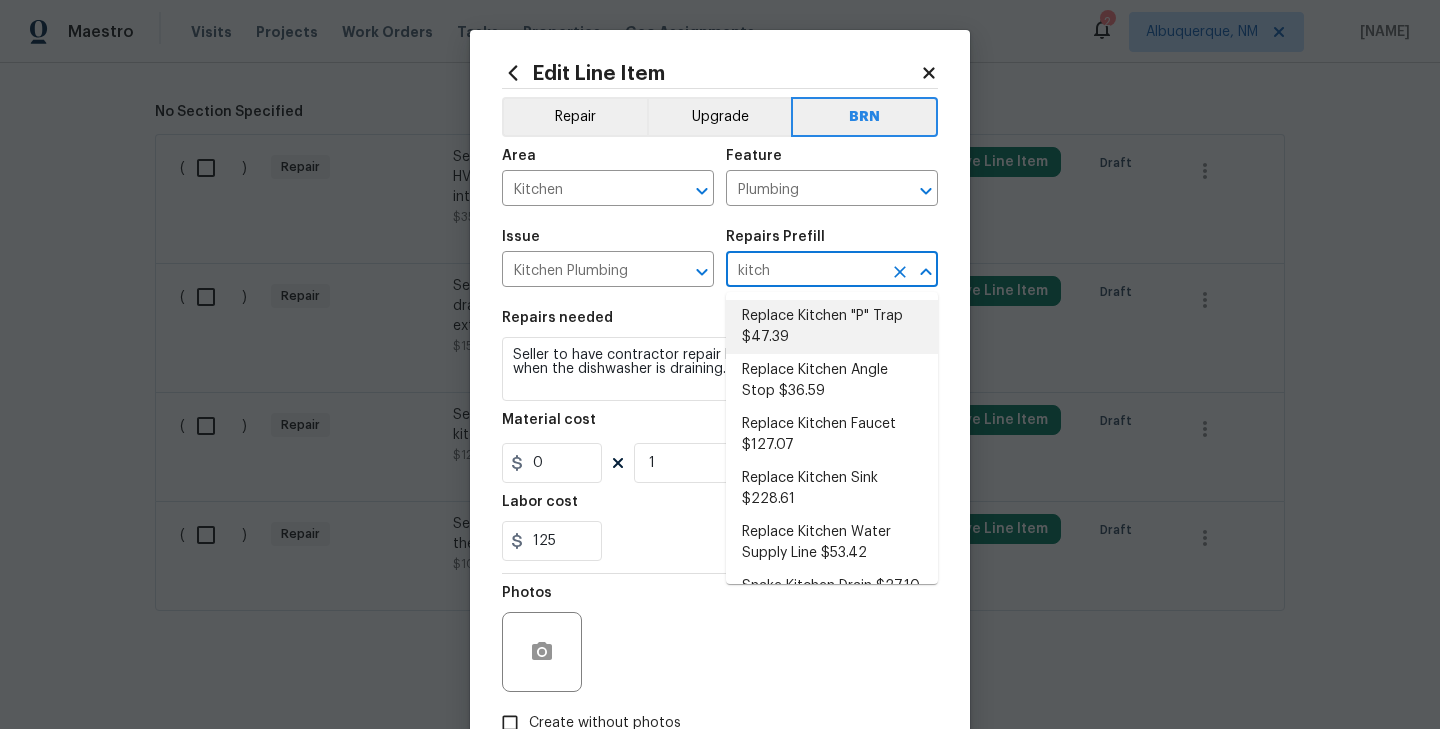 type on "kitch" 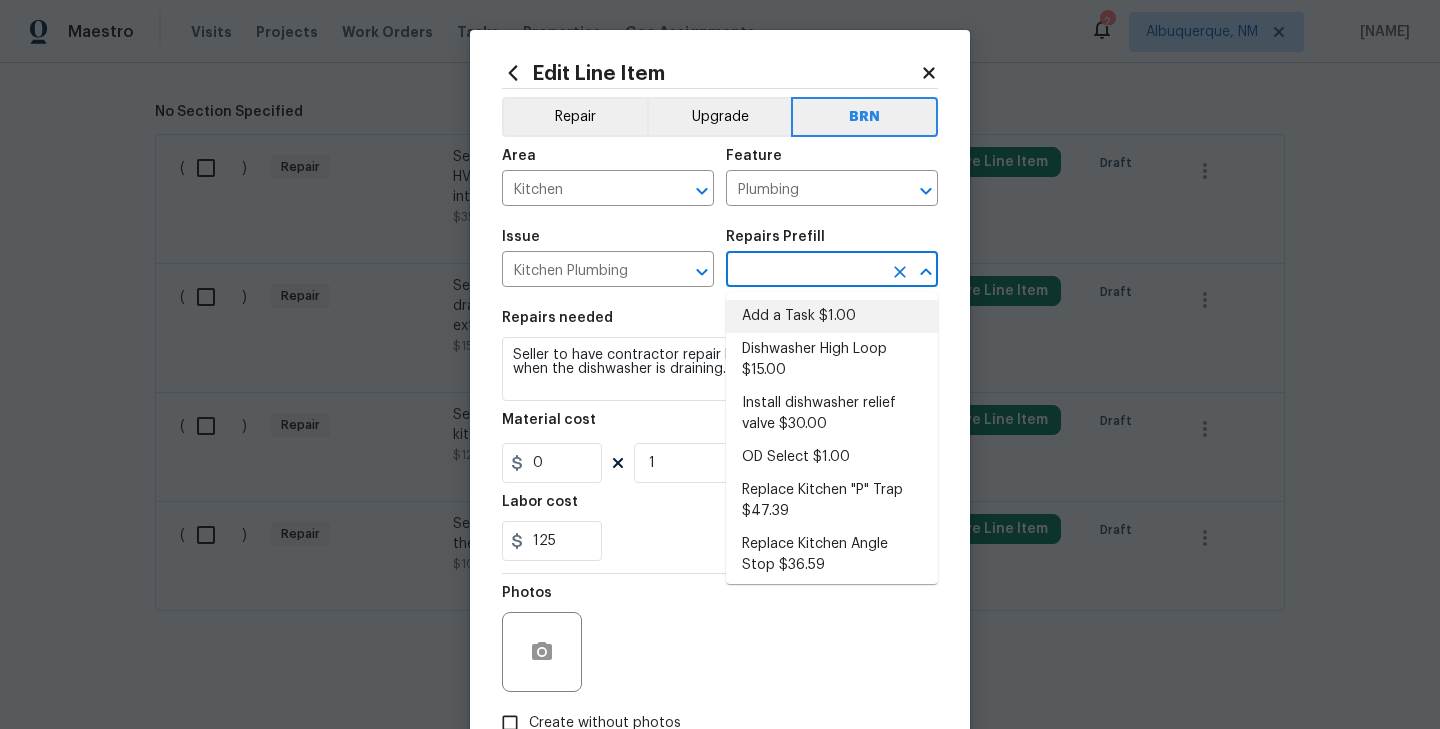click on "Add a Task $1.00" at bounding box center [832, 316] 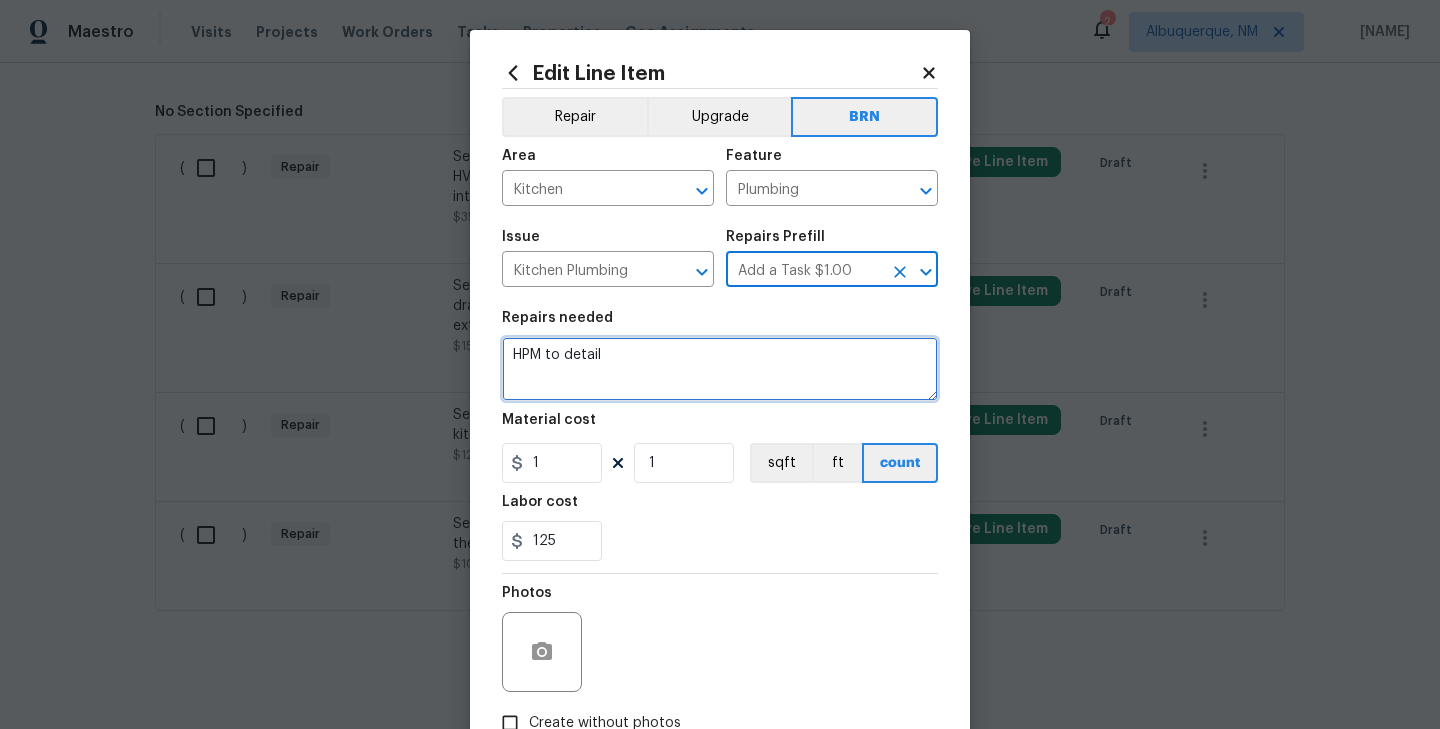 click on "HPM to detail" at bounding box center [720, 369] 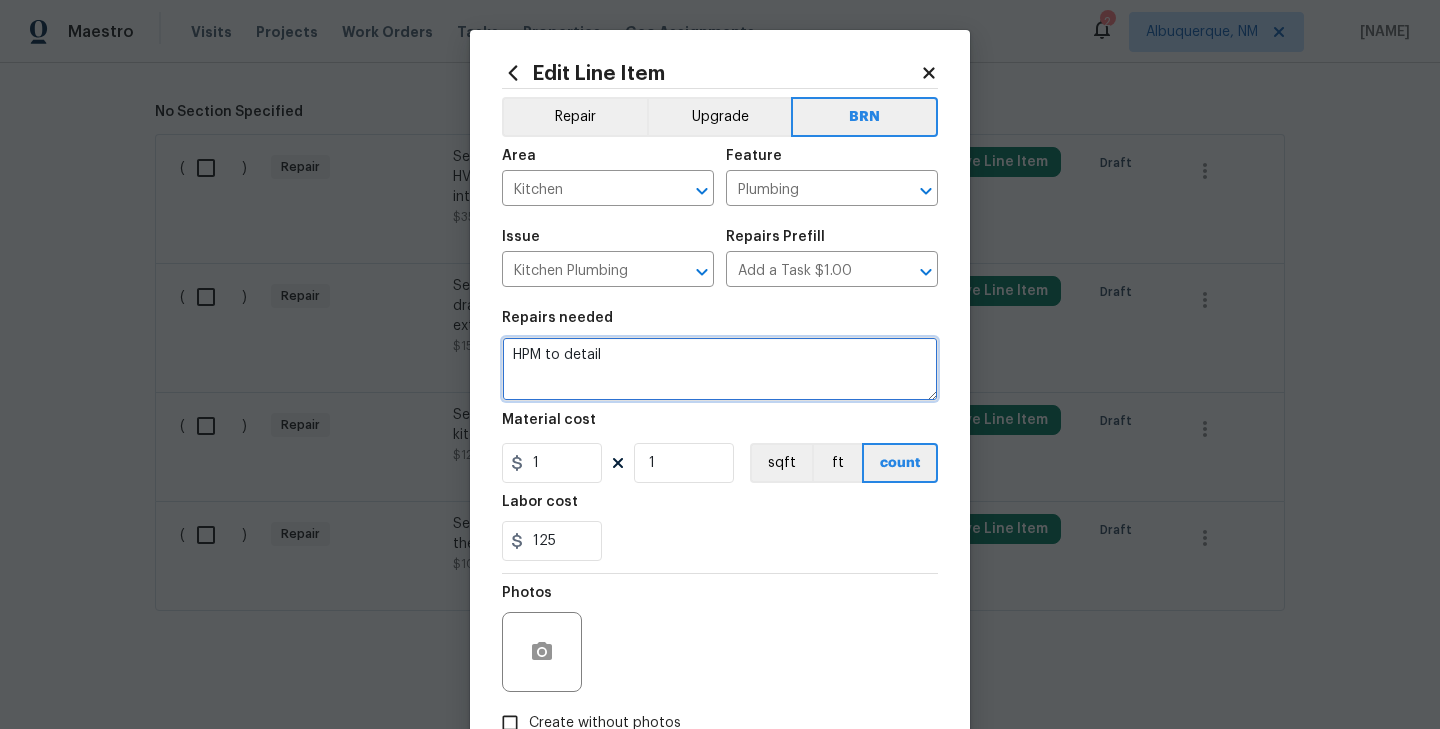paste on "Seller to have contractor repair leak under the kitchen sink when the dishwasher is draining." 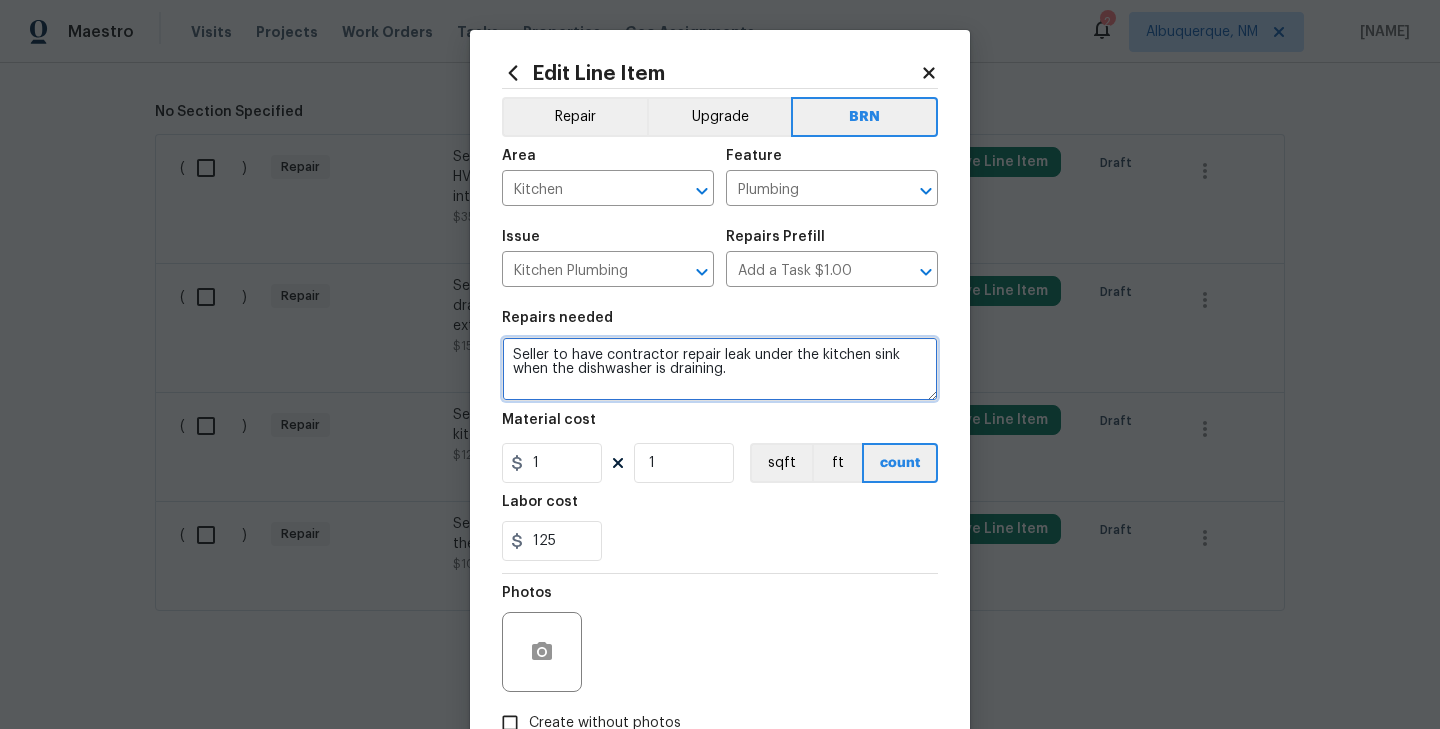 type on "Seller to have contractor repair leak under the kitchen sink when the dishwasher is draining." 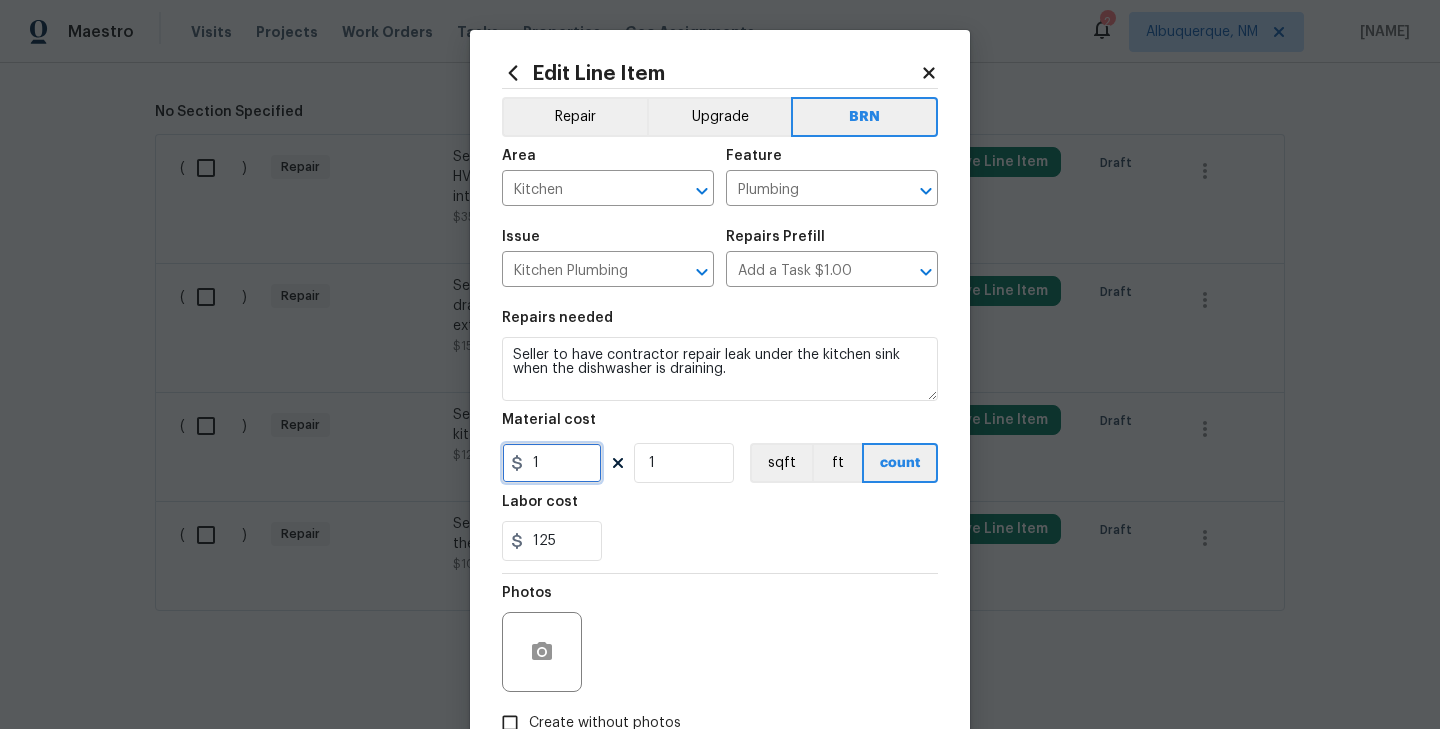 click on "1" at bounding box center (552, 463) 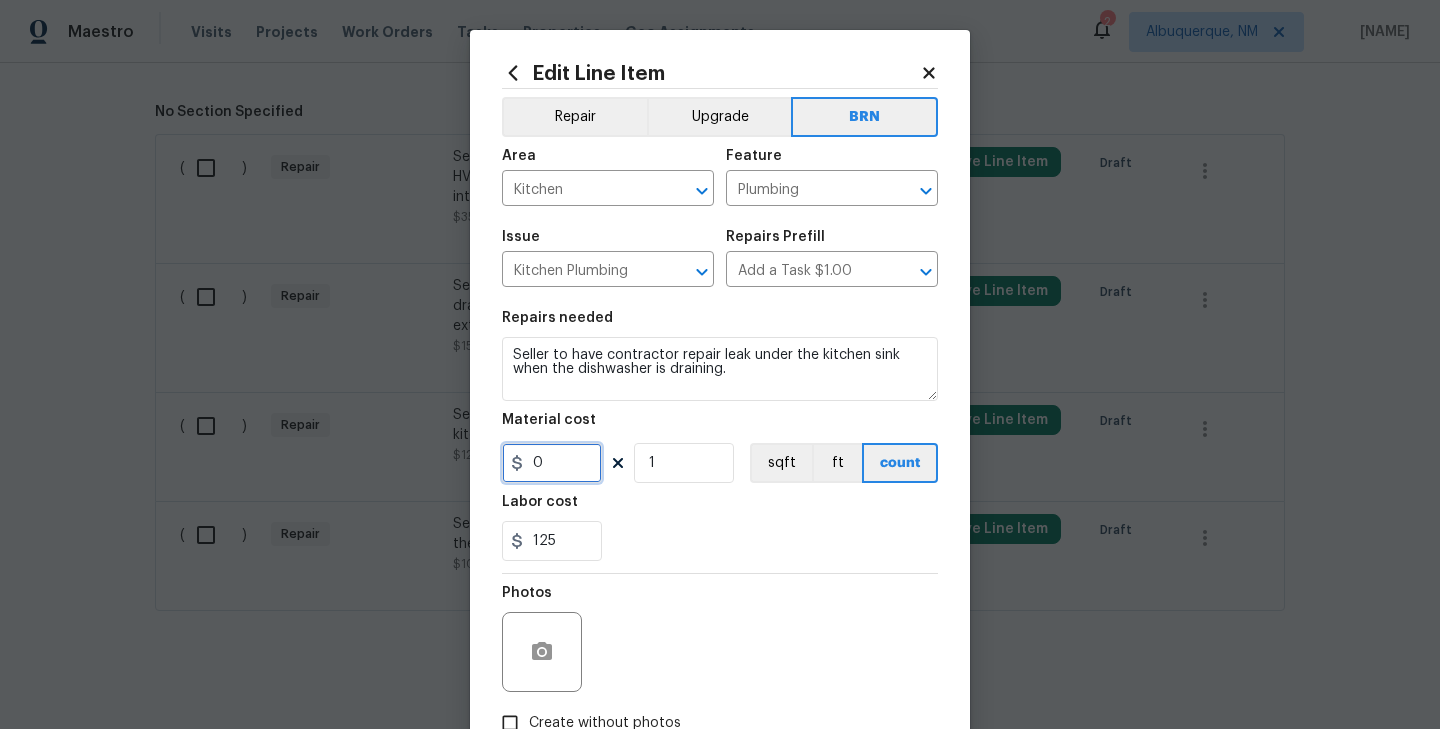 type on "0" 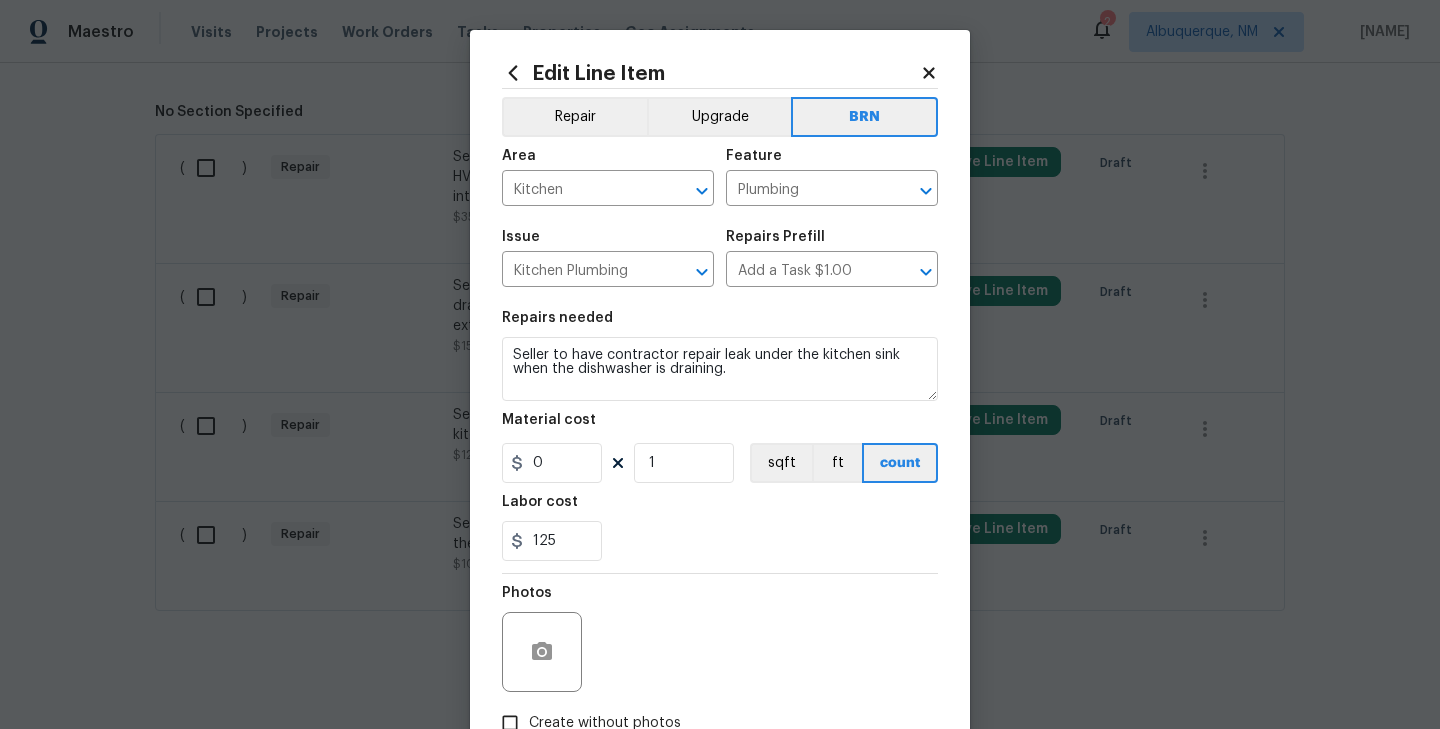 click on "125" at bounding box center (720, 541) 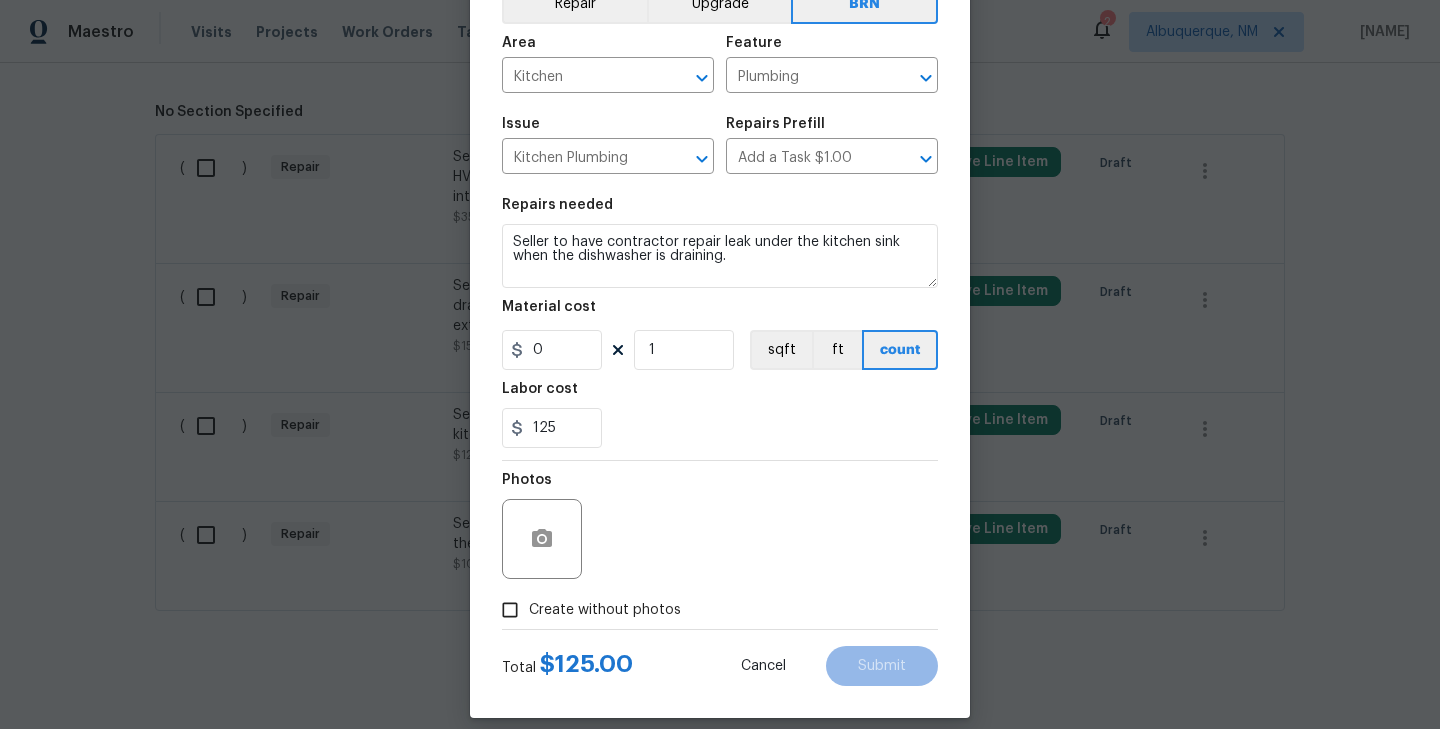 scroll, scrollTop: 133, scrollLeft: 0, axis: vertical 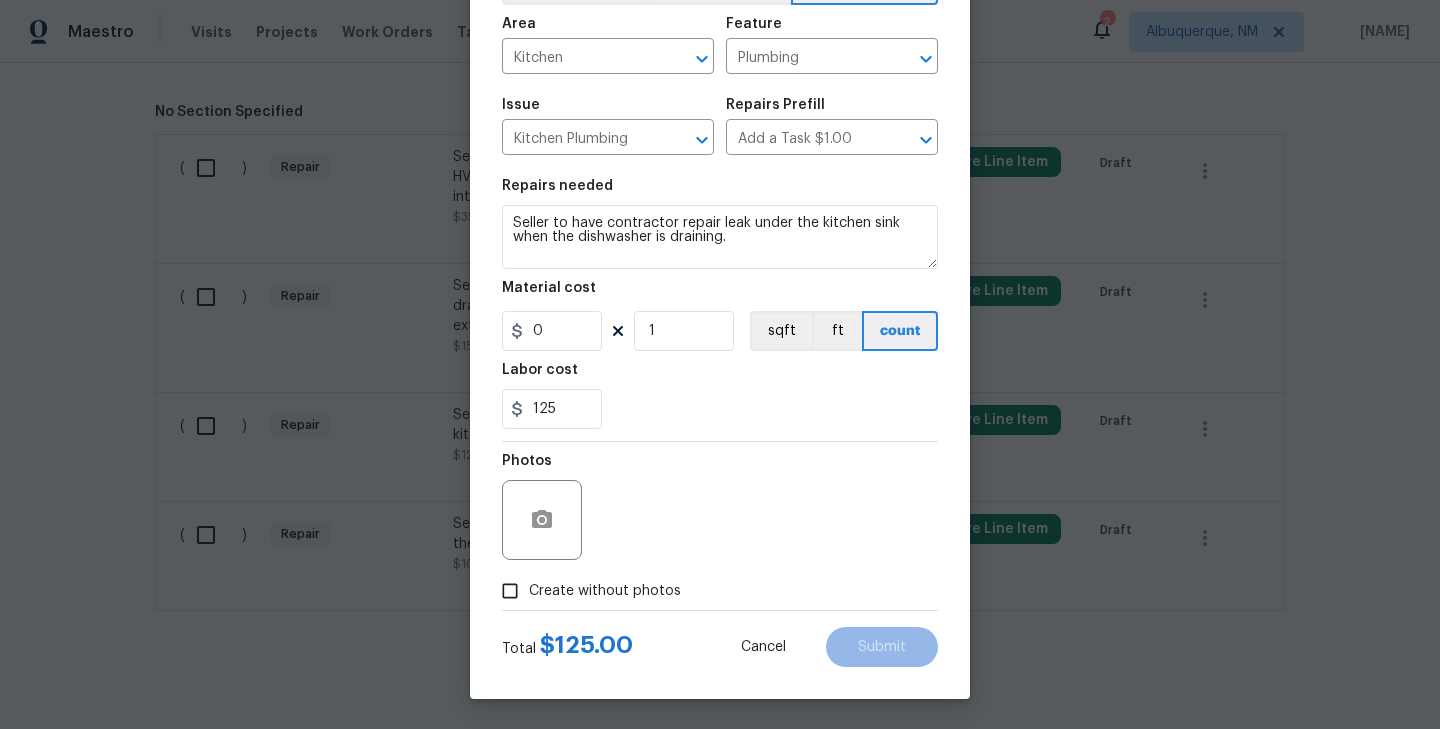 click on "Create without photos" at bounding box center [605, 591] 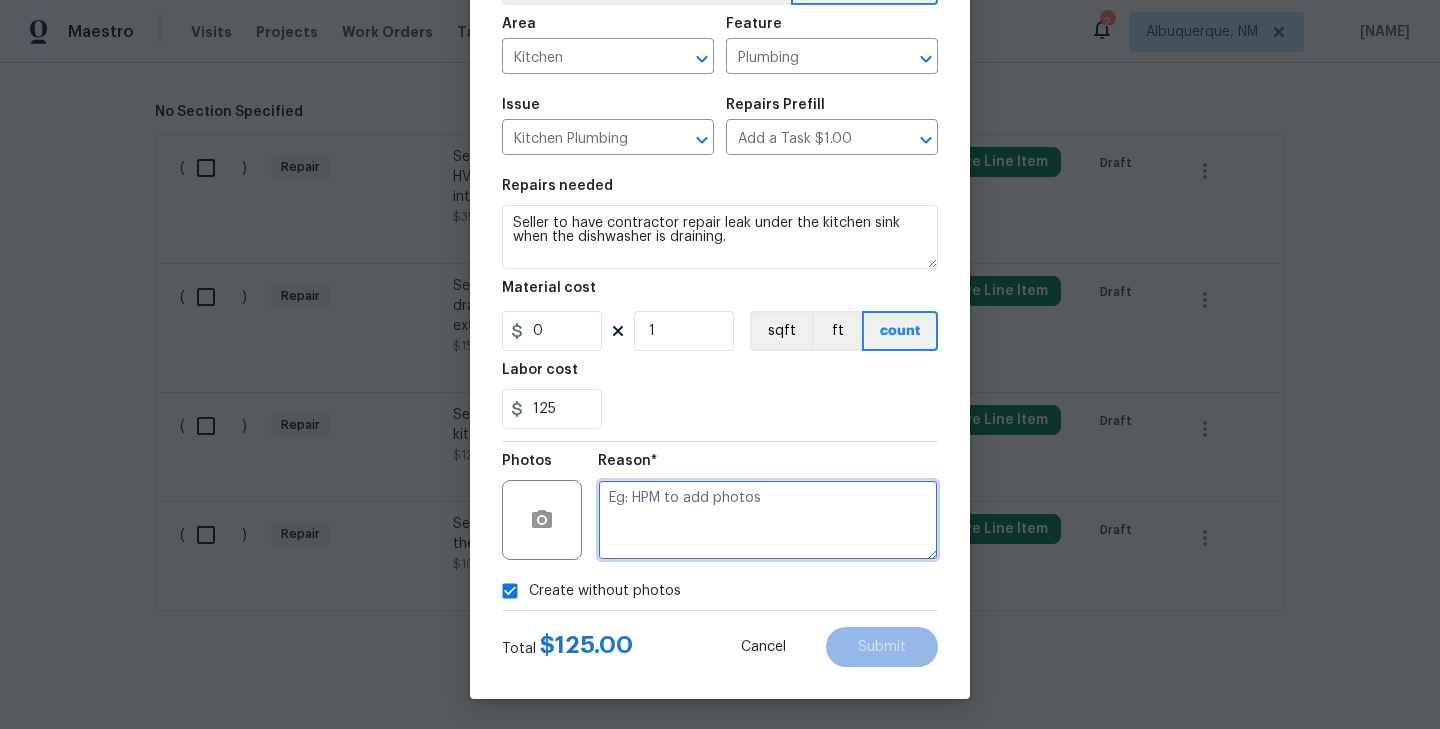 click at bounding box center [768, 520] 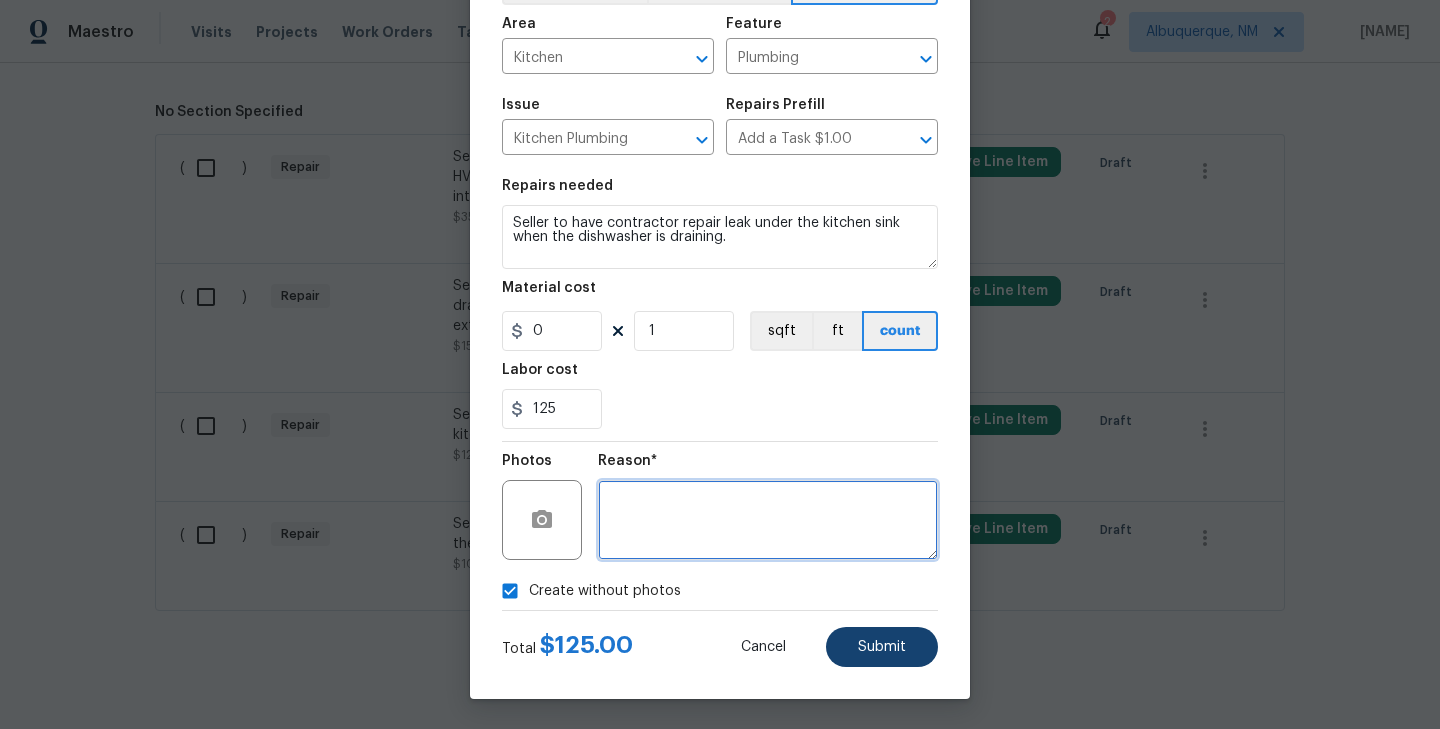 type 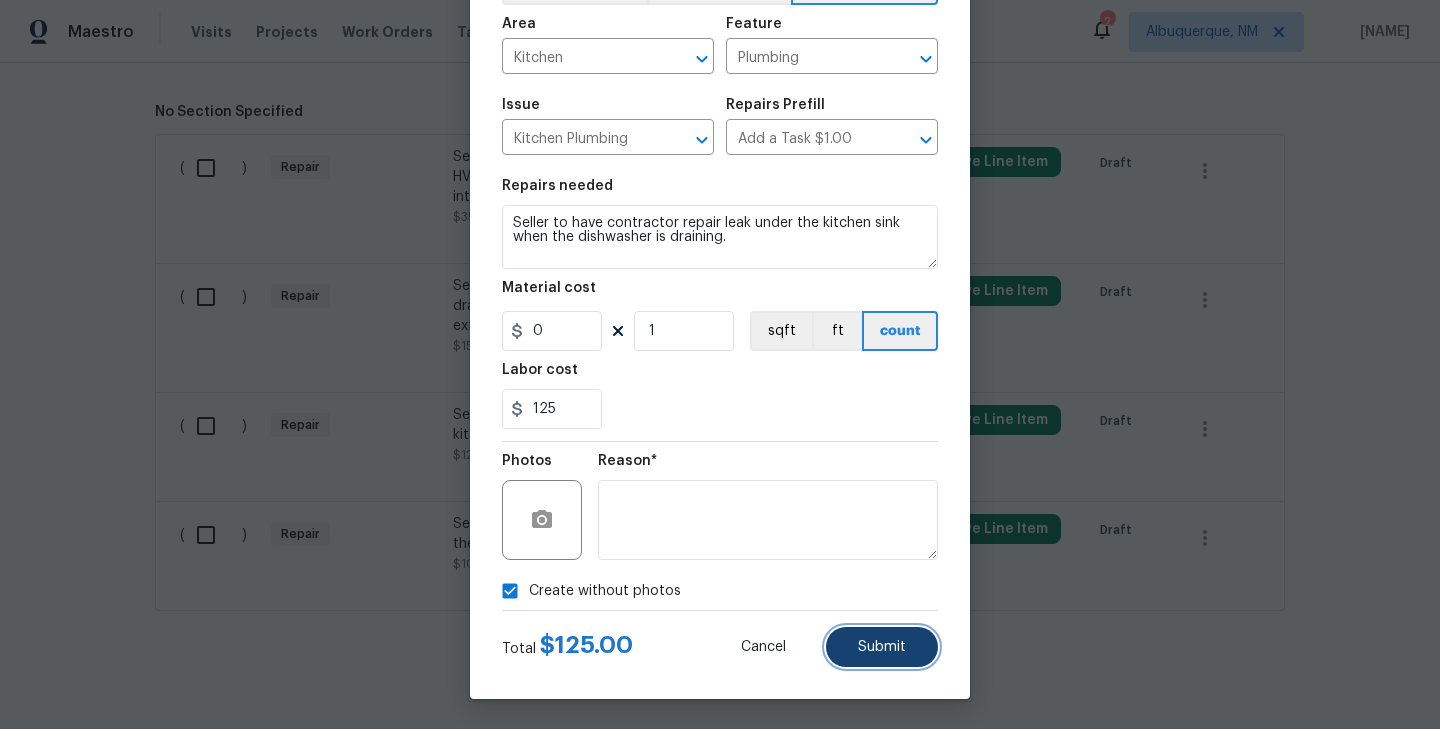 click on "Submit" at bounding box center (882, 647) 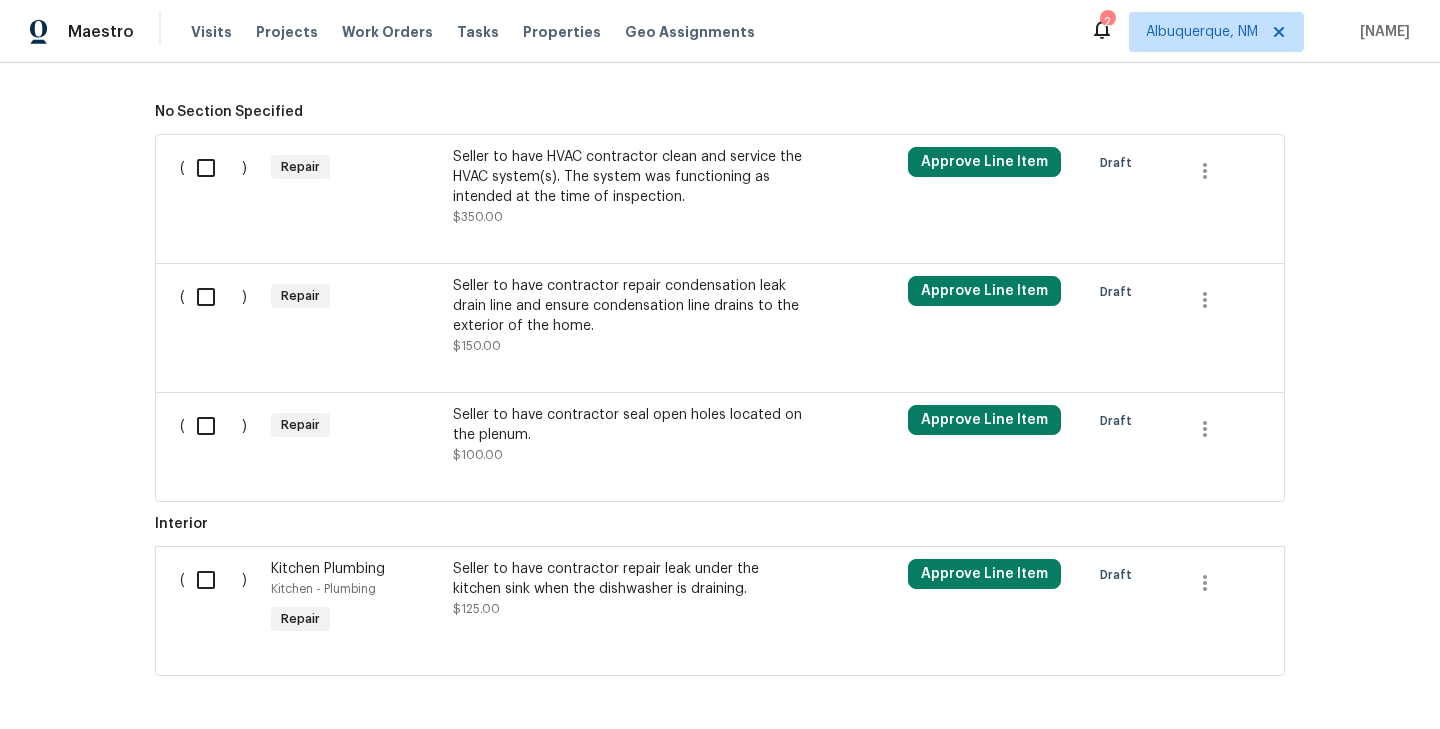 scroll, scrollTop: 730, scrollLeft: 0, axis: vertical 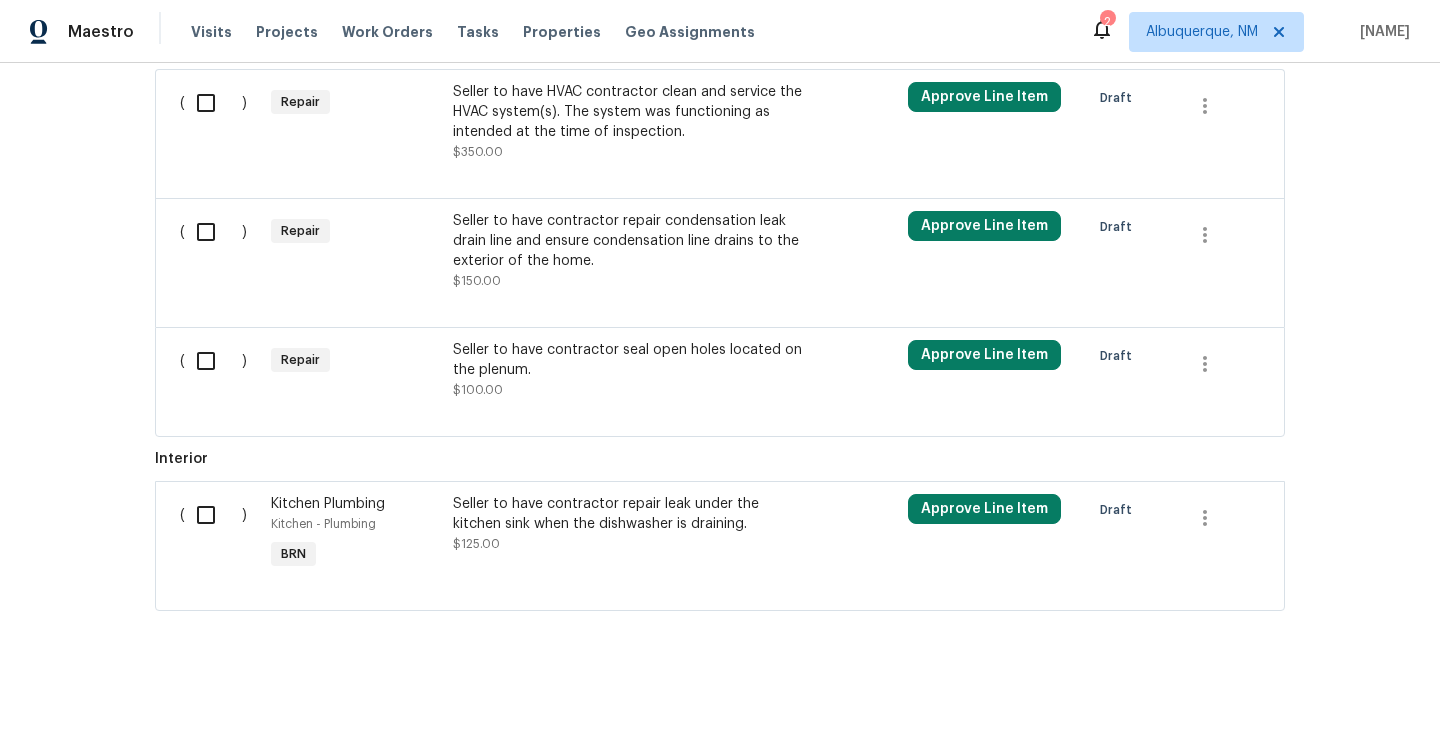 click on "Kitchen - Plumbing" at bounding box center (356, 524) 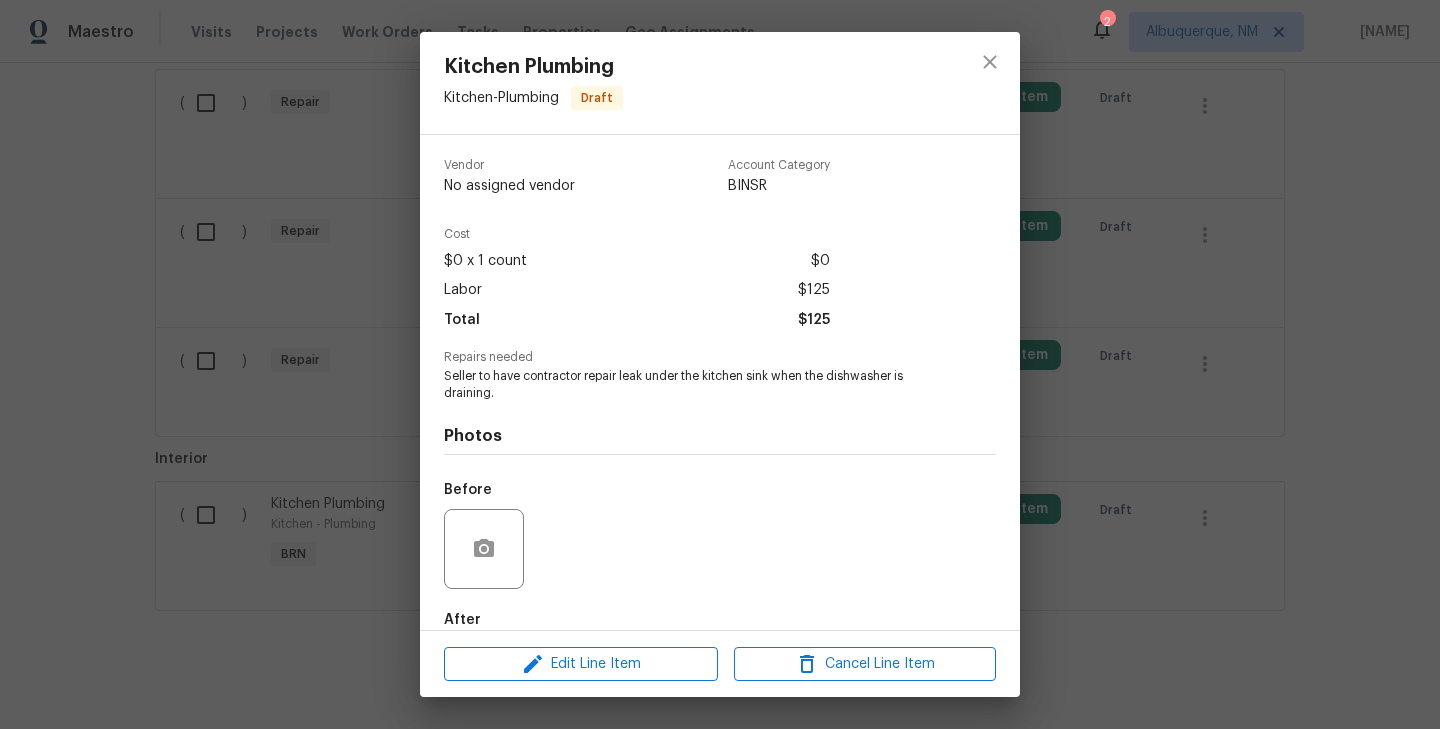 click on "Kitchen Plumbing Kitchen  -  Plumbing Draft Vendor No assigned vendor Account Category BINSR Cost $0 x 1 count $0 Labor $125 Total $125 Repairs needed Seller to have contractor repair leak under the kitchen sink when the dishwasher is draining. Photos Before After  Edit Line Item  Cancel Line Item" at bounding box center [720, 364] 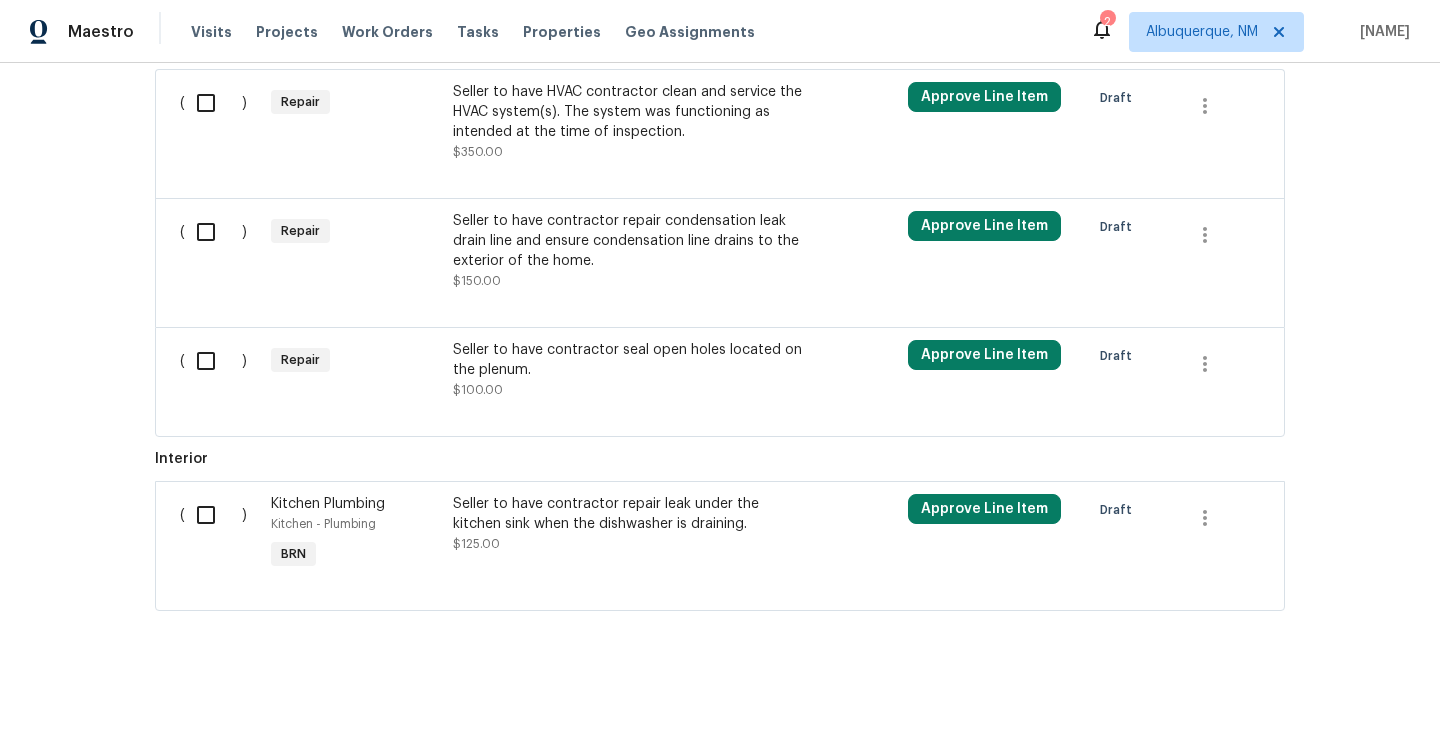 click on "Kitchen - Plumbing" at bounding box center (356, 524) 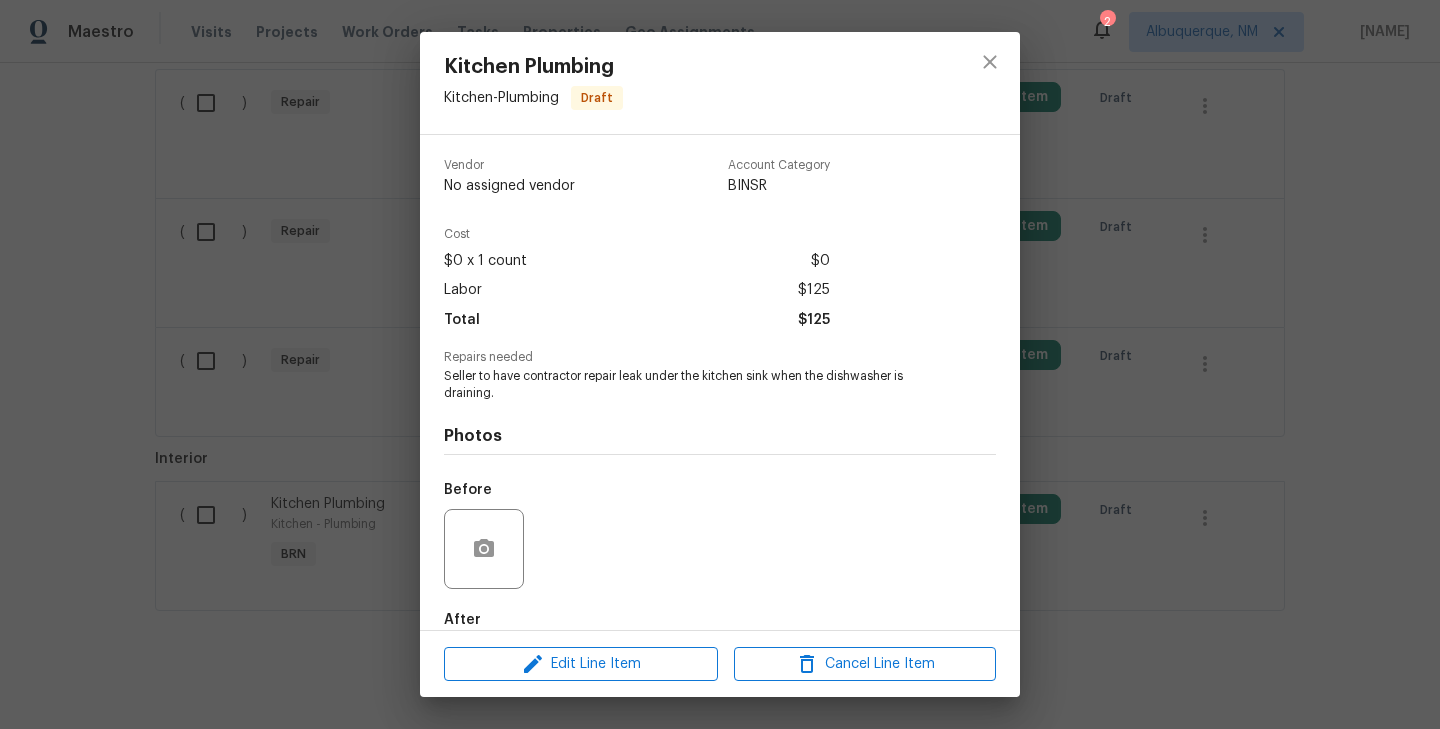 click on "Kitchen Plumbing Kitchen  -  Plumbing Draft Vendor No assigned vendor Account Category BINSR Cost $0 x 1 count $0 Labor $125 Total $125 Repairs needed Seller to have contractor repair leak under the kitchen sink when the dishwasher is draining. Photos Before After  Edit Line Item  Cancel Line Item" at bounding box center [720, 364] 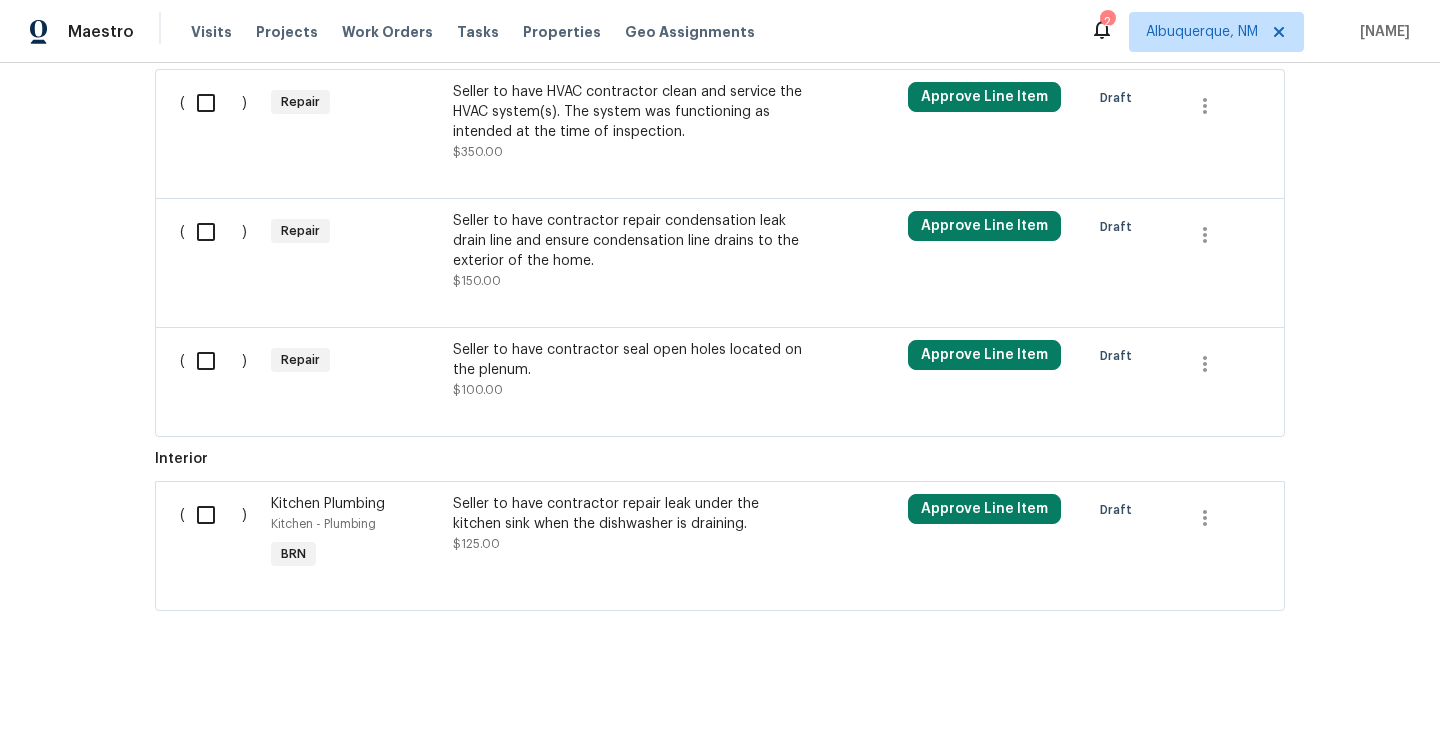 click on "Kitchen Plumbing" at bounding box center (356, 504) 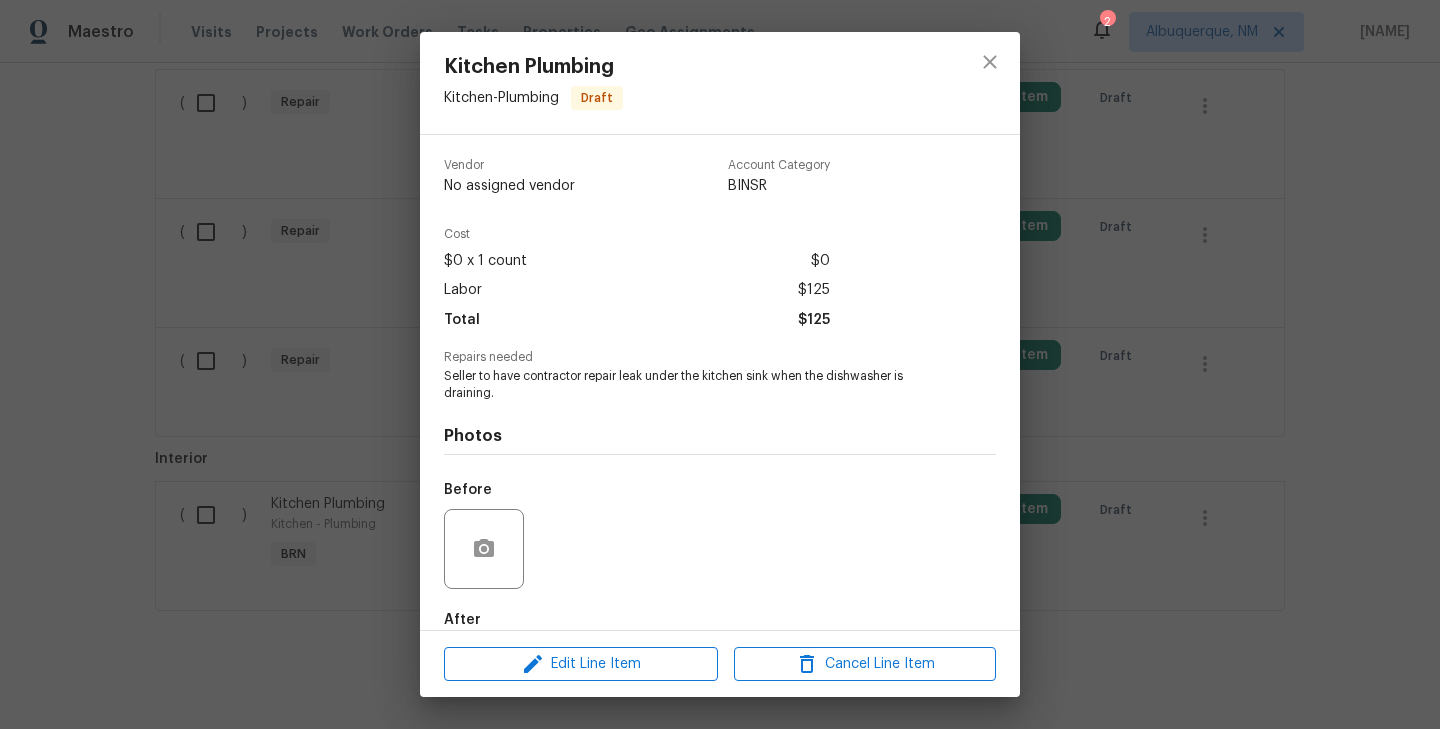 click on "Kitchen Plumbing Kitchen  -  Plumbing Draft Vendor No assigned vendor Account Category BINSR Cost $0 x 1 count $0 Labor $125 Total $125 Repairs needed Seller to have contractor repair leak under the kitchen sink when the dishwasher is draining. Photos Before After  Edit Line Item  Cancel Line Item" at bounding box center (720, 364) 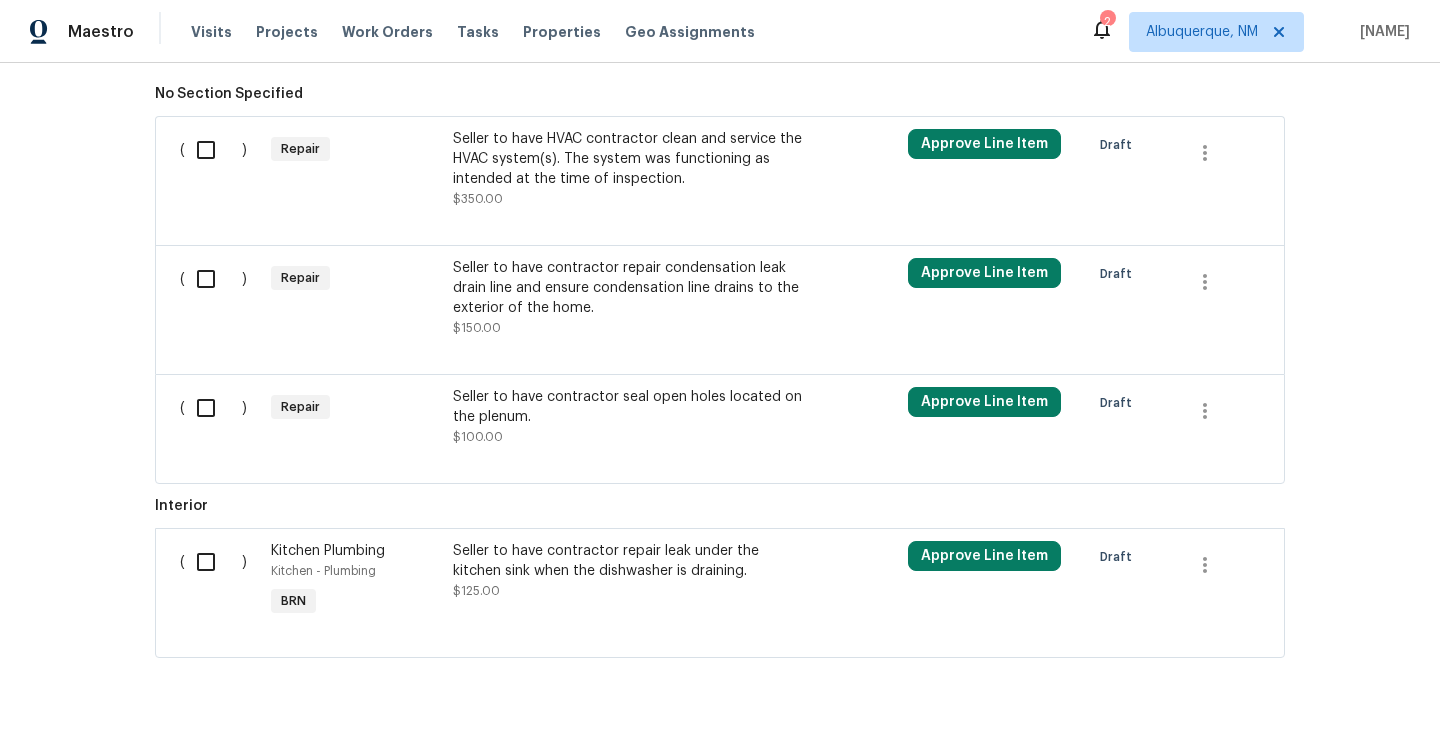 scroll, scrollTop: 658, scrollLeft: 0, axis: vertical 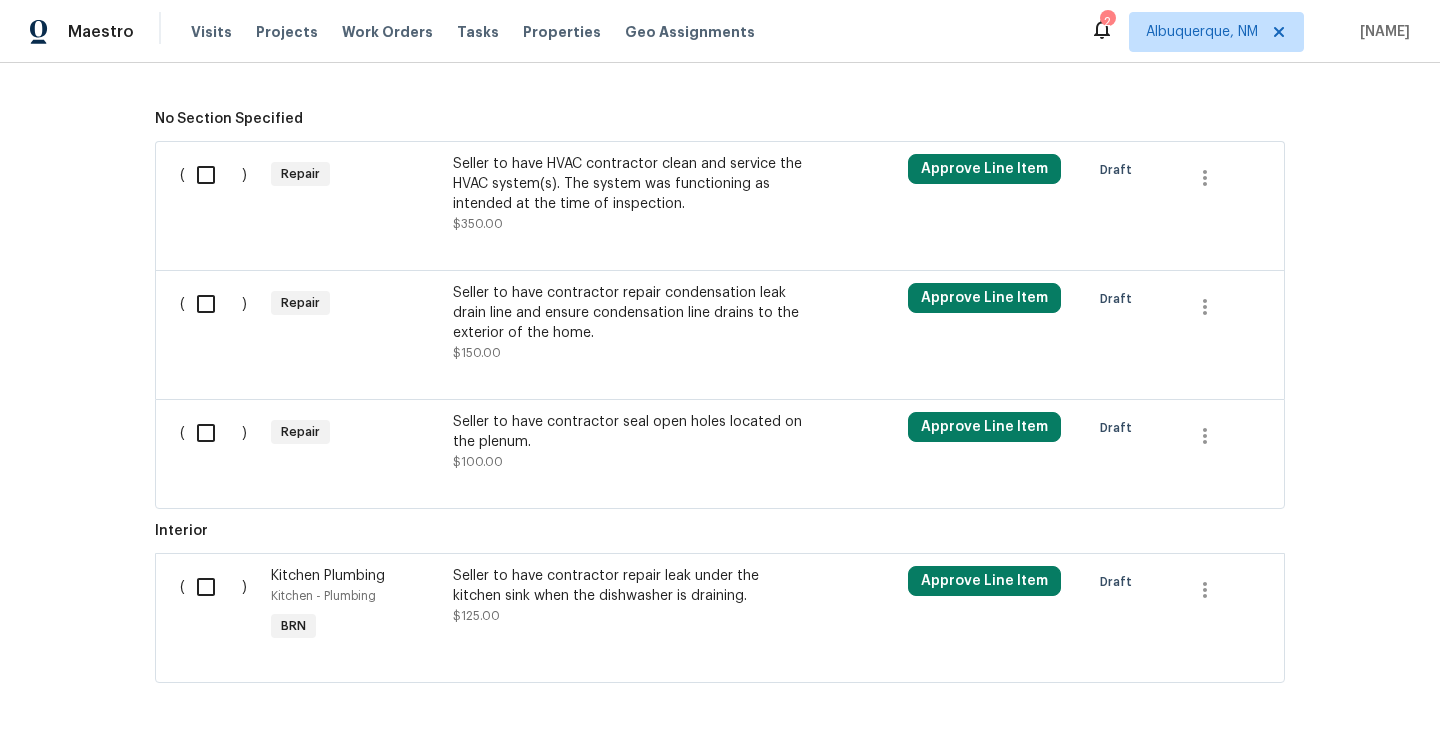 click on "Repair" at bounding box center (356, 194) 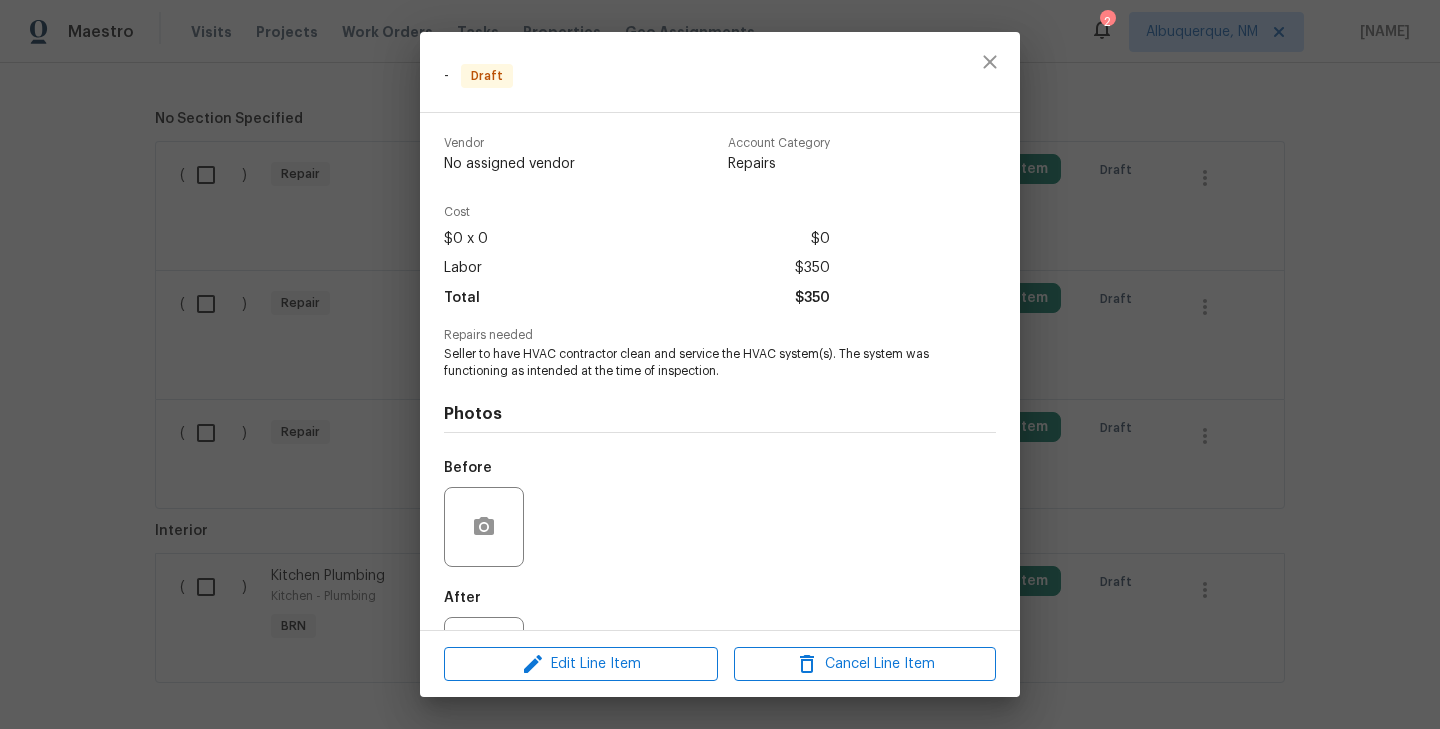 scroll, scrollTop: 87, scrollLeft: 0, axis: vertical 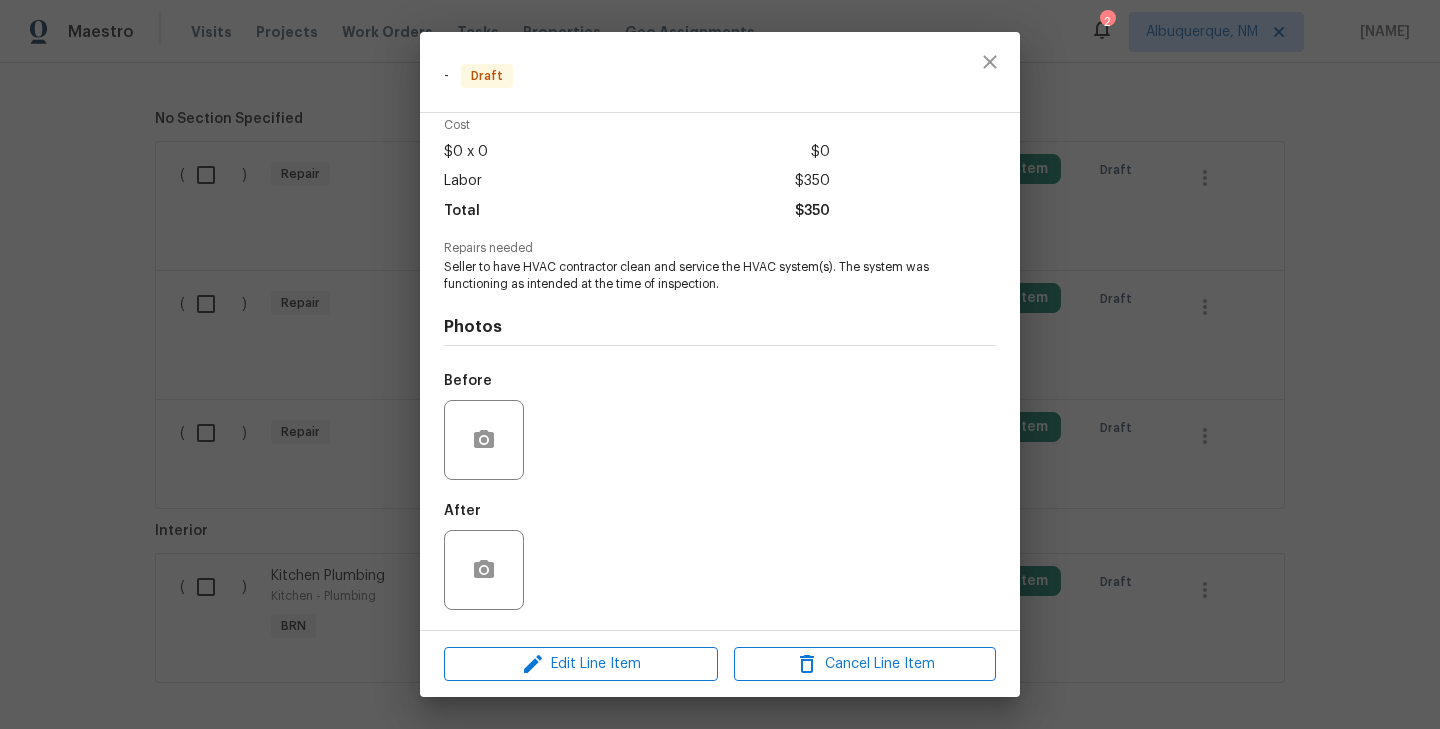 click on "-  Draft Vendor No assigned vendor Account Category Repairs Cost $0 x 0  $0 Labor $350 Total $350 Repairs needed Seller to have HVAC contractor clean and service the HVAC system(s).  The system was functioning as intended at the time of inspection. Photos Before After  Edit Line Item  Cancel Line Item" at bounding box center (720, 364) 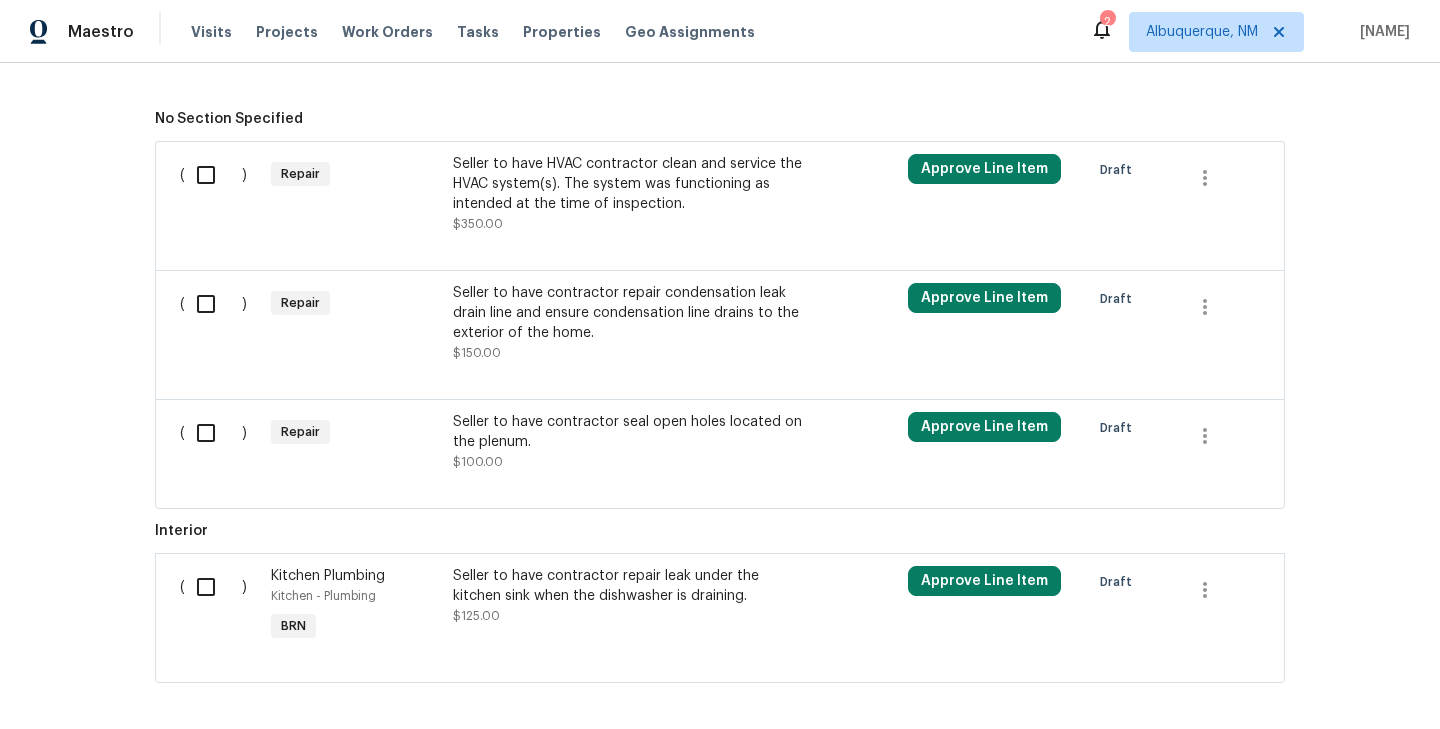 click on "Repair" at bounding box center [356, 194] 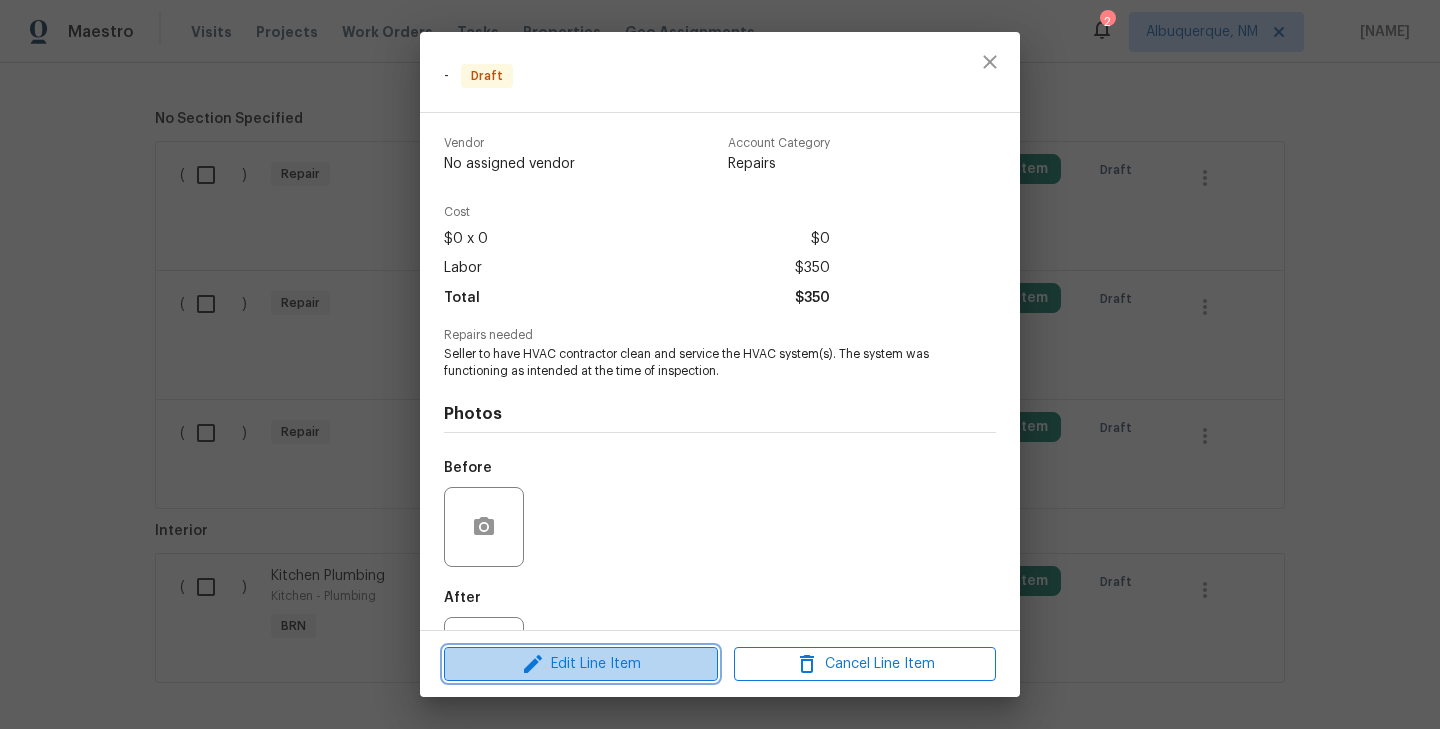 click on "Edit Line Item" at bounding box center [581, 664] 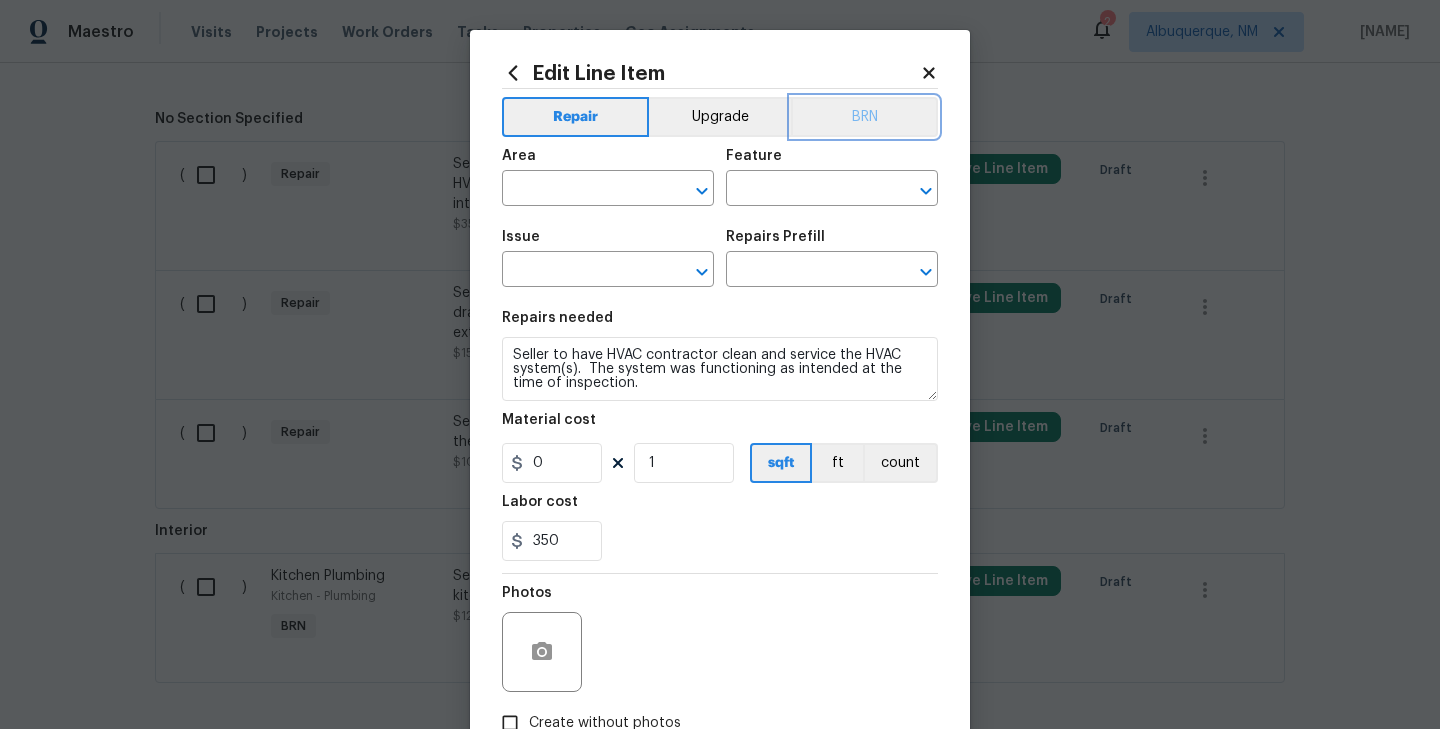 click on "BRN" at bounding box center [864, 117] 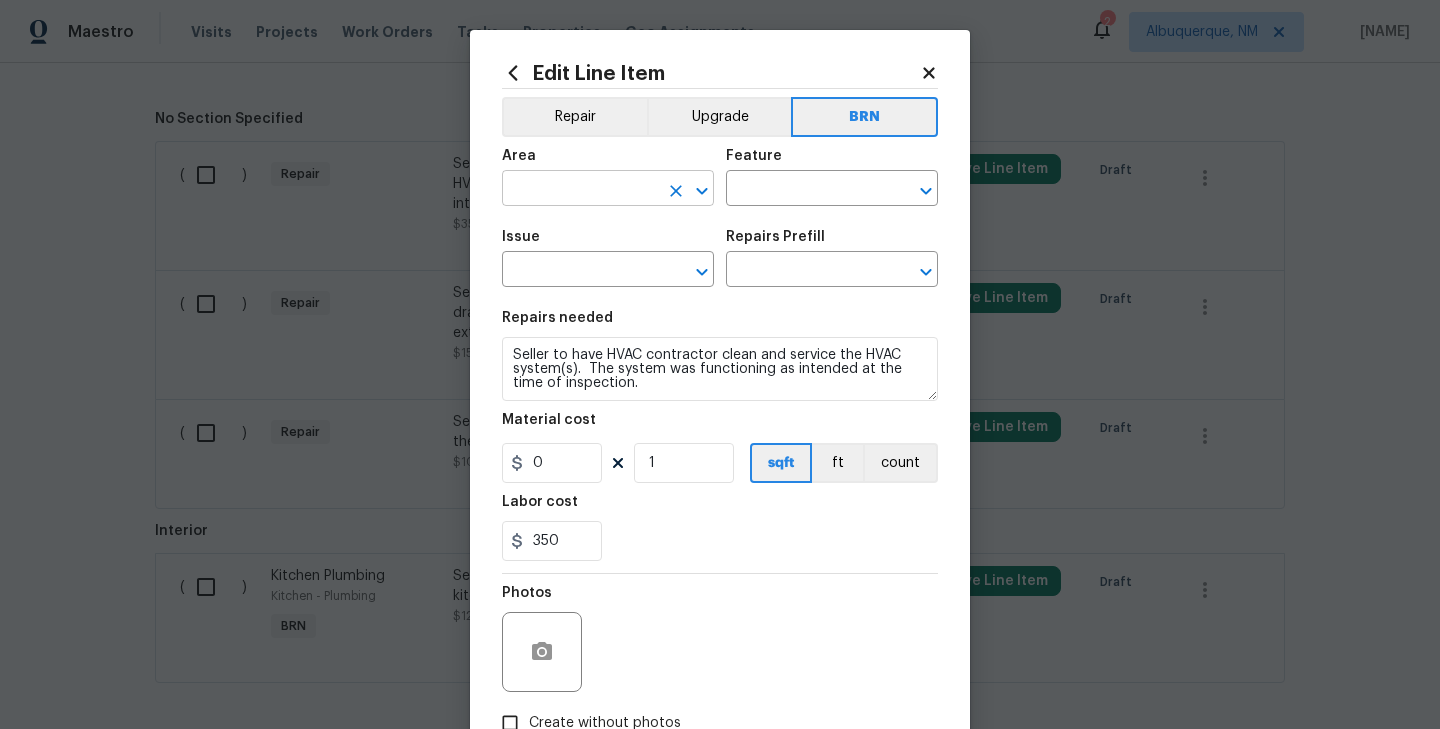 click at bounding box center [580, 190] 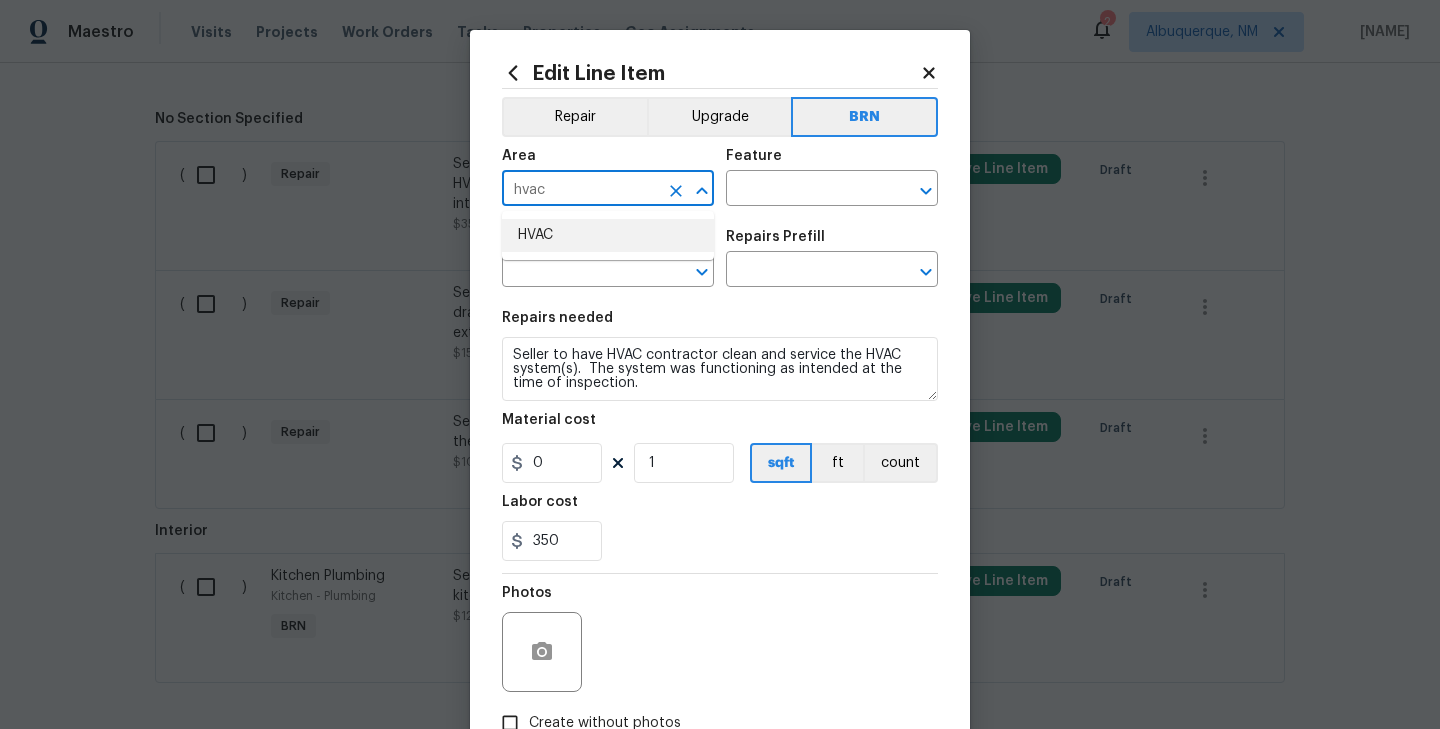 click on "HVAC" at bounding box center [608, 235] 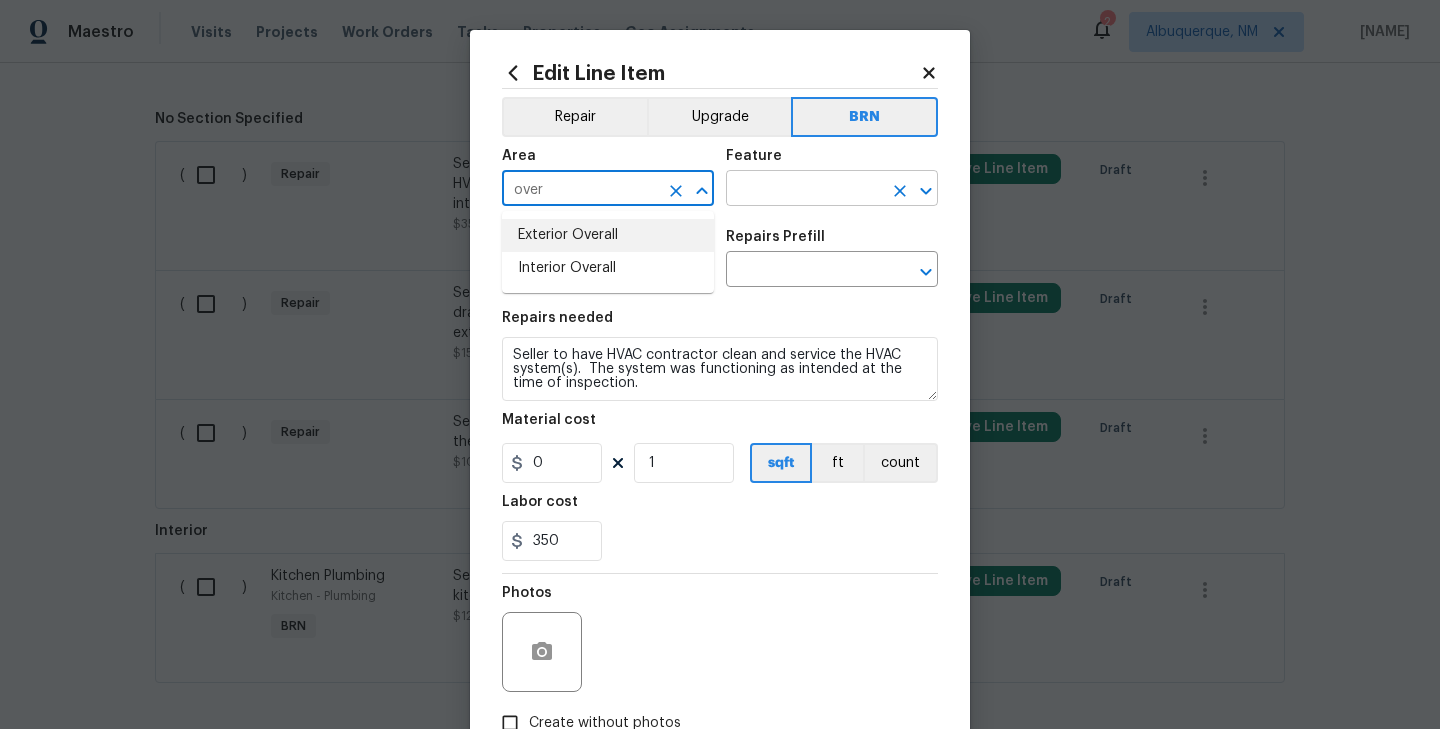 type on "over" 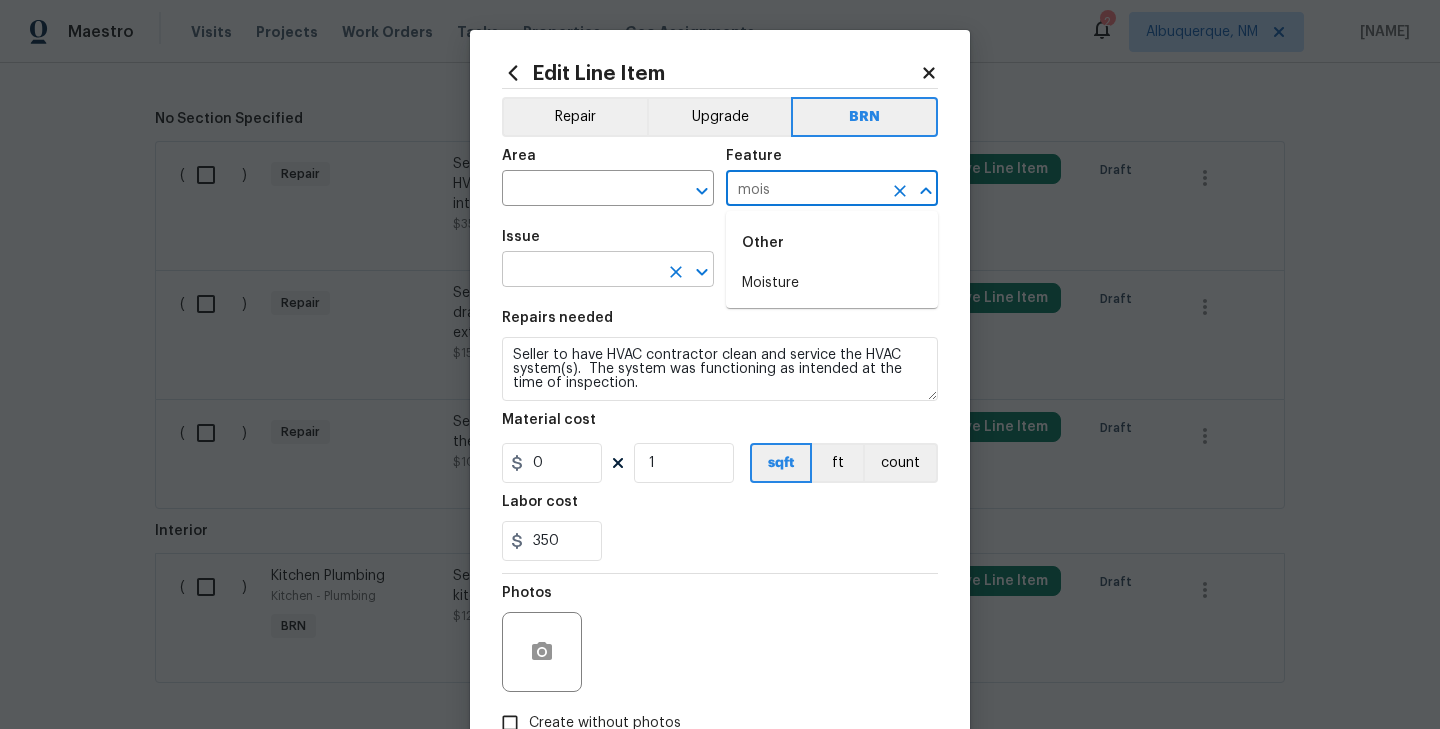 type on "mois" 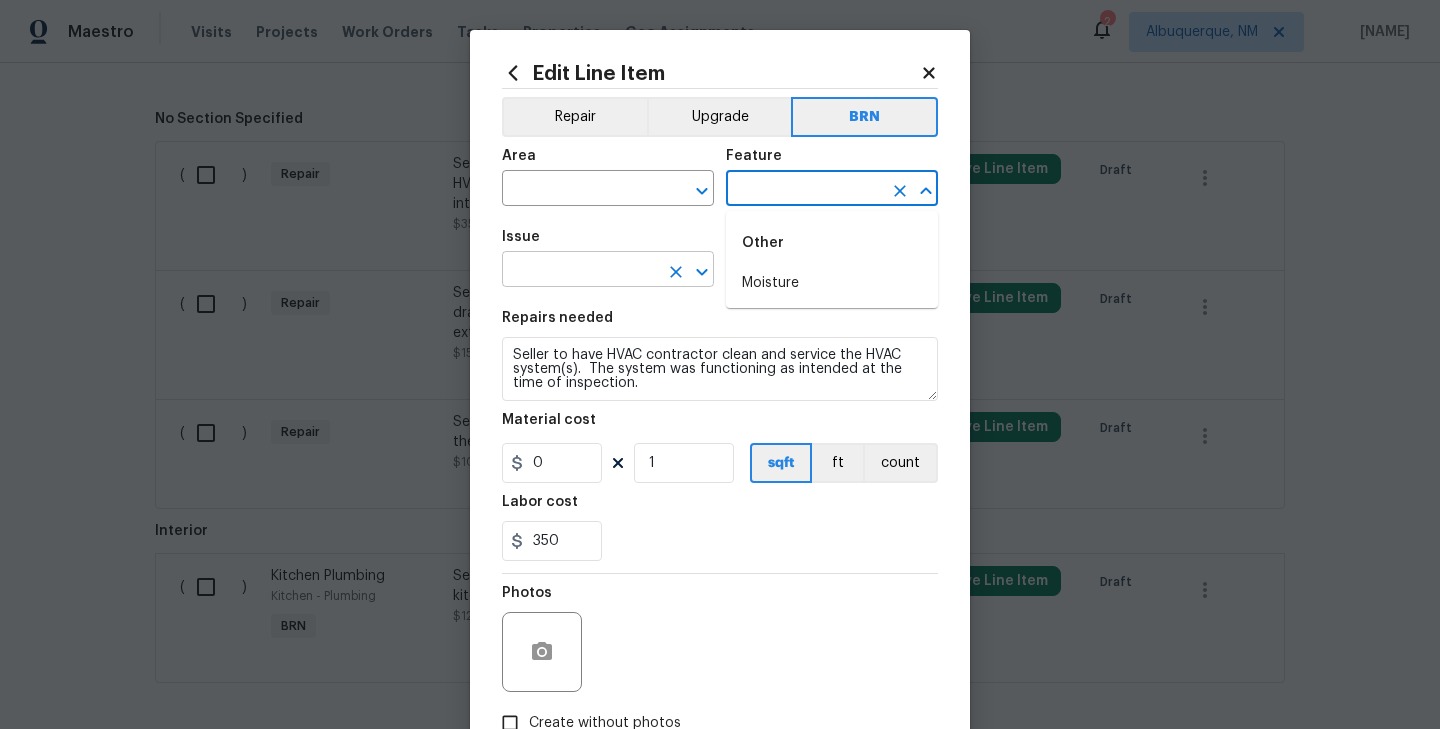 click at bounding box center [580, 271] 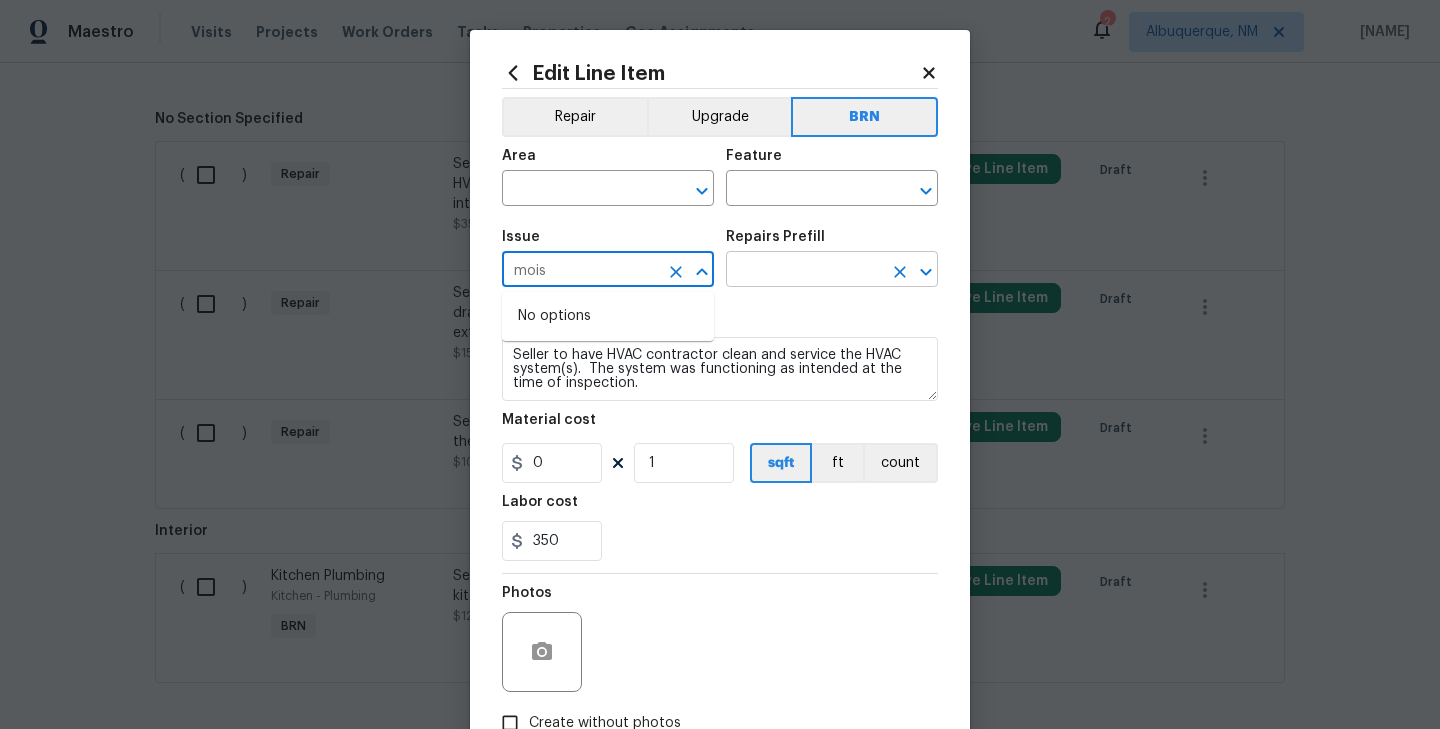 type on "mois" 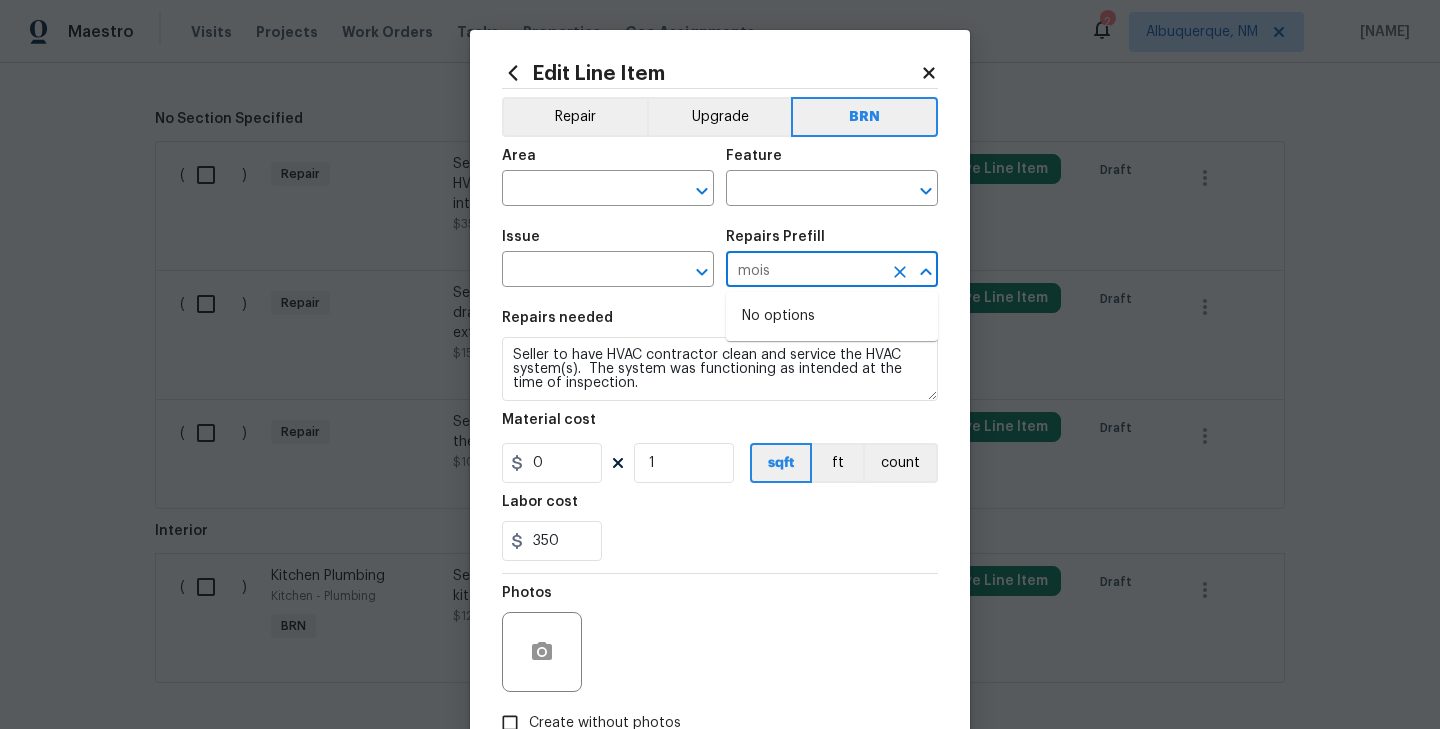 type on "mois" 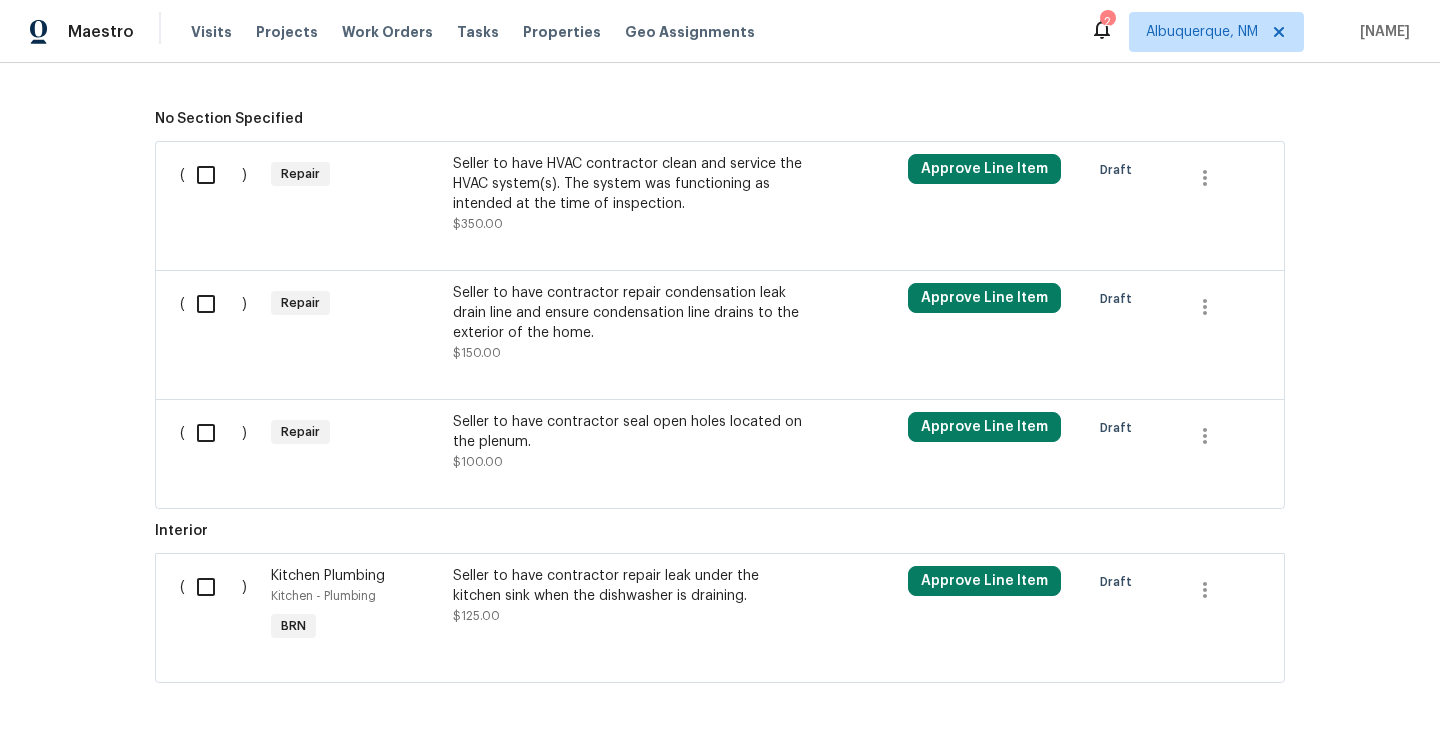 click at bounding box center [720, 246] 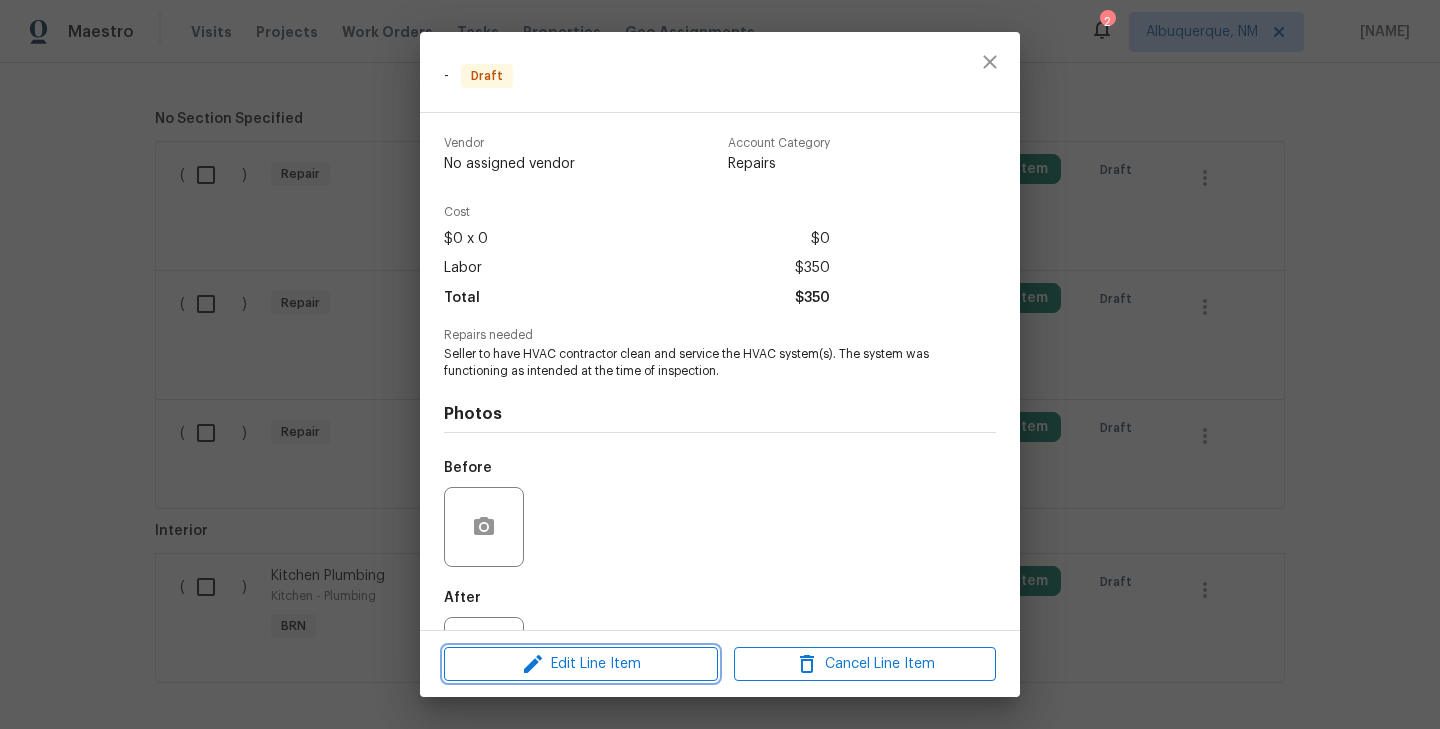 click on "Edit Line Item" at bounding box center [581, 664] 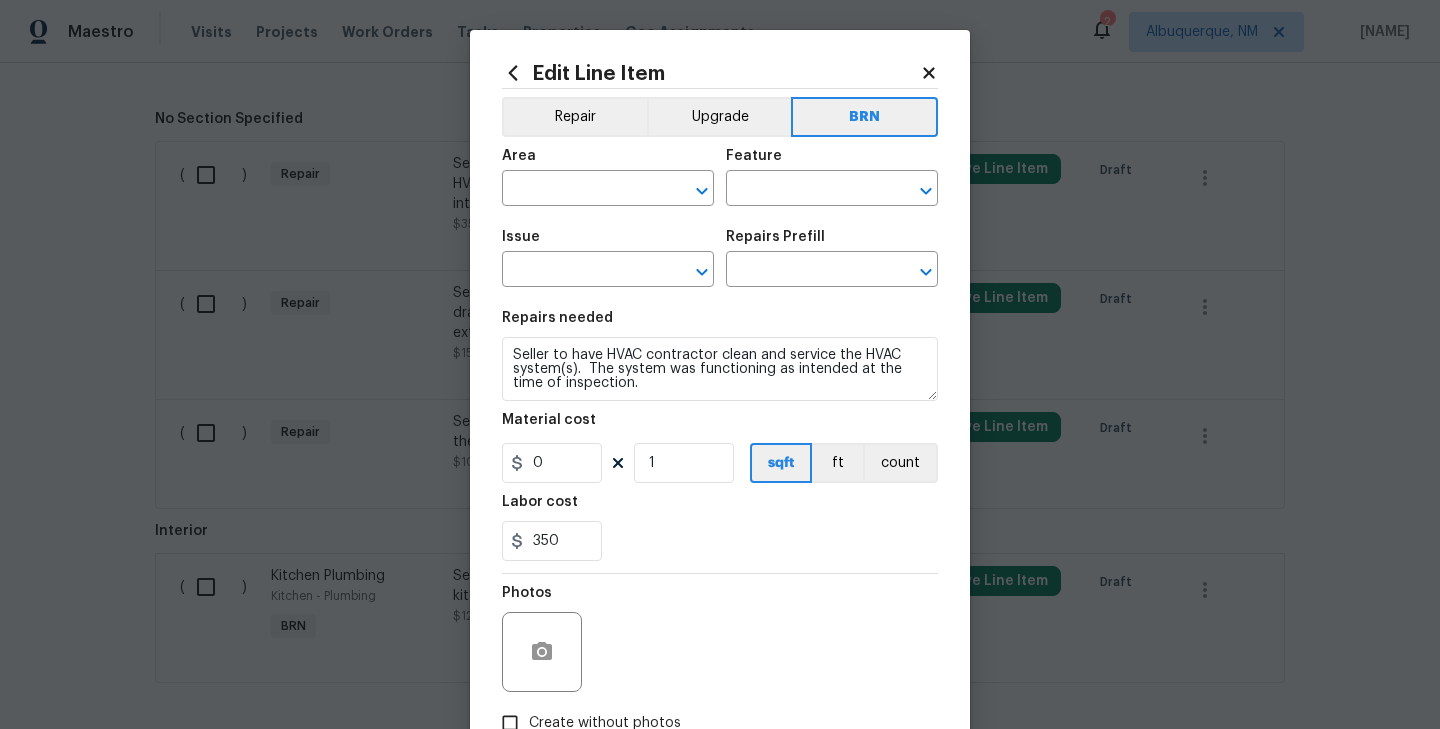 click 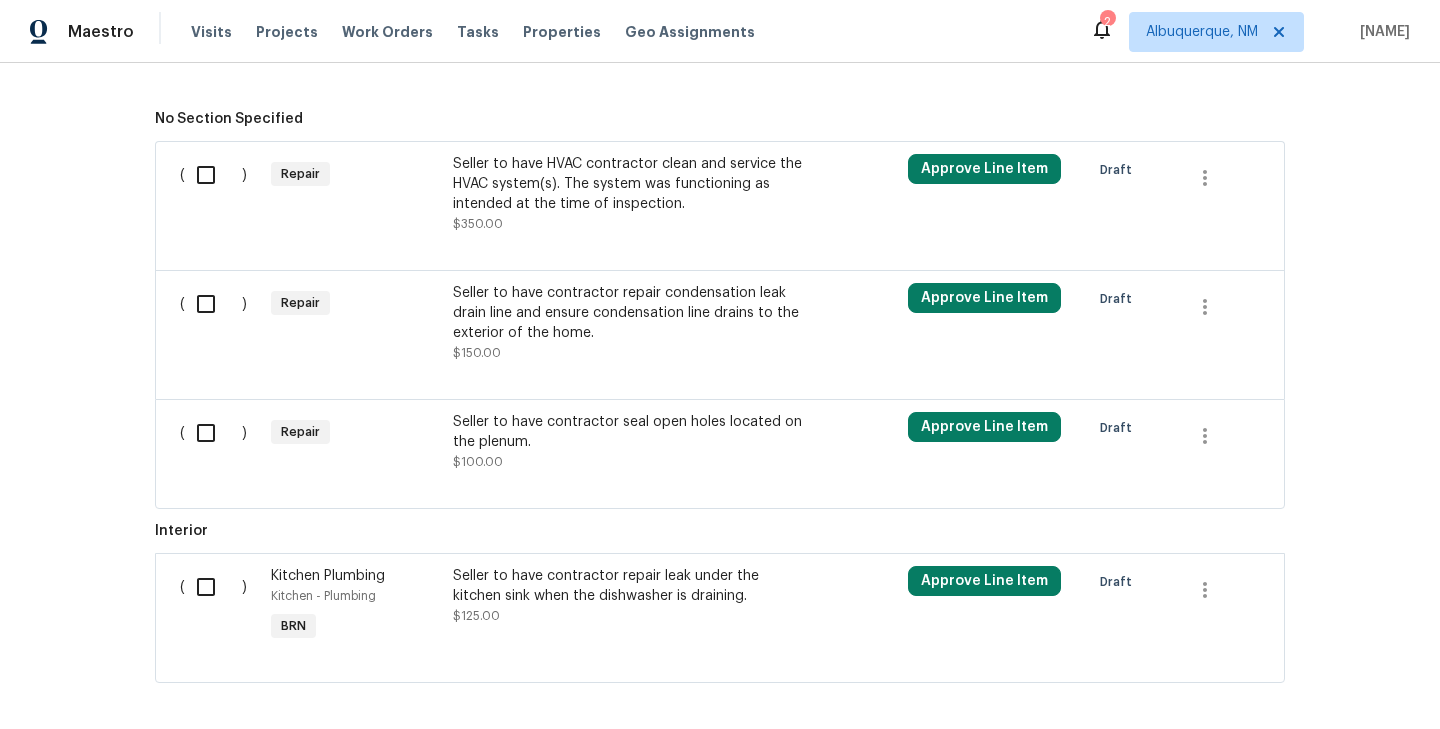 click on "Repair" at bounding box center (356, 194) 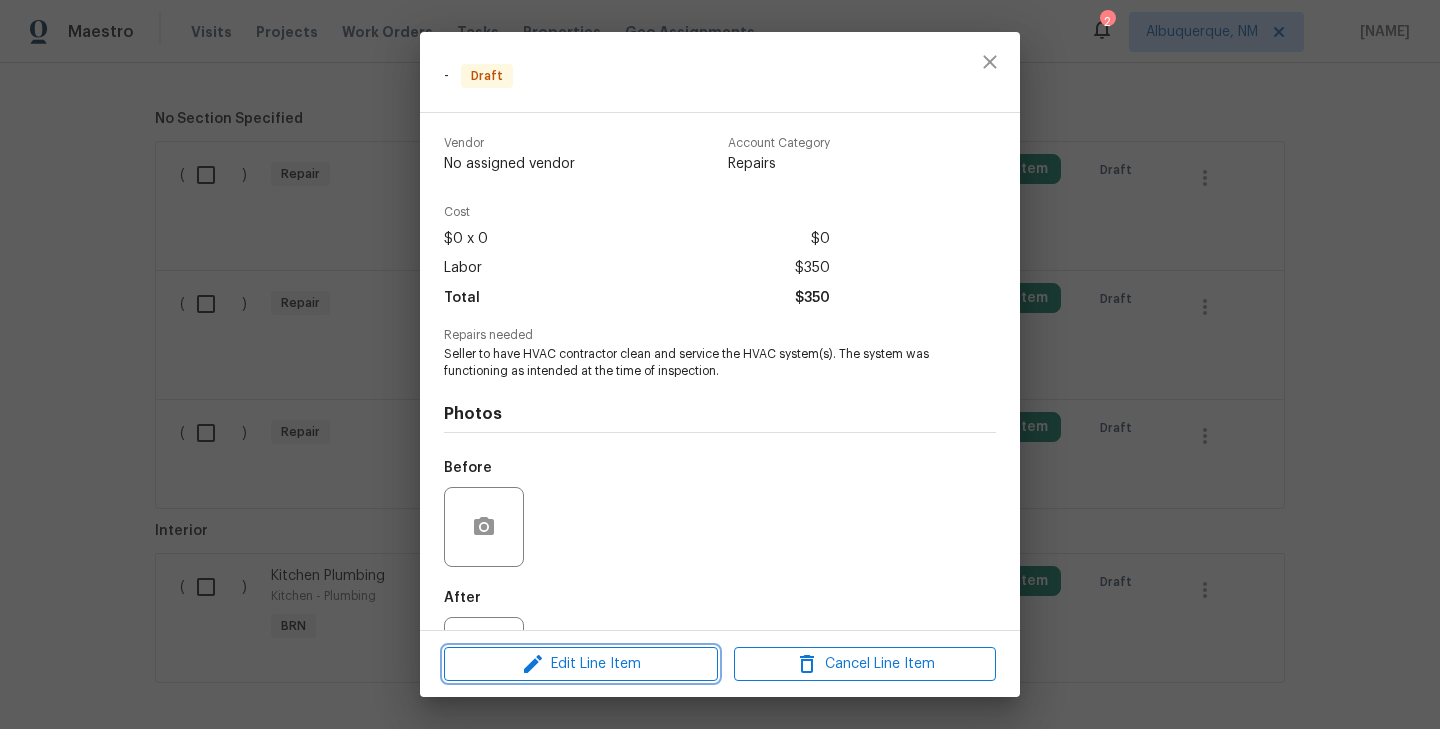click on "Edit Line Item" at bounding box center [581, 664] 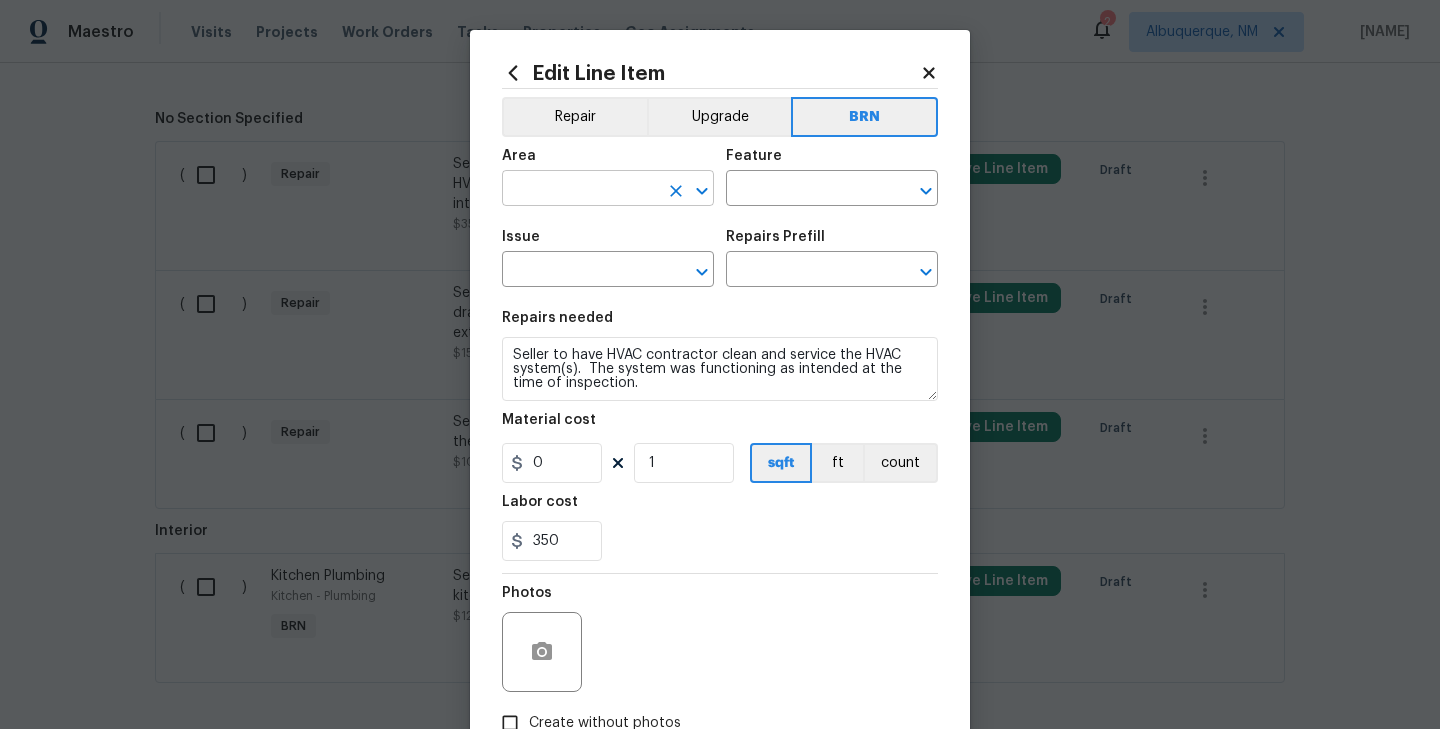 click at bounding box center [580, 190] 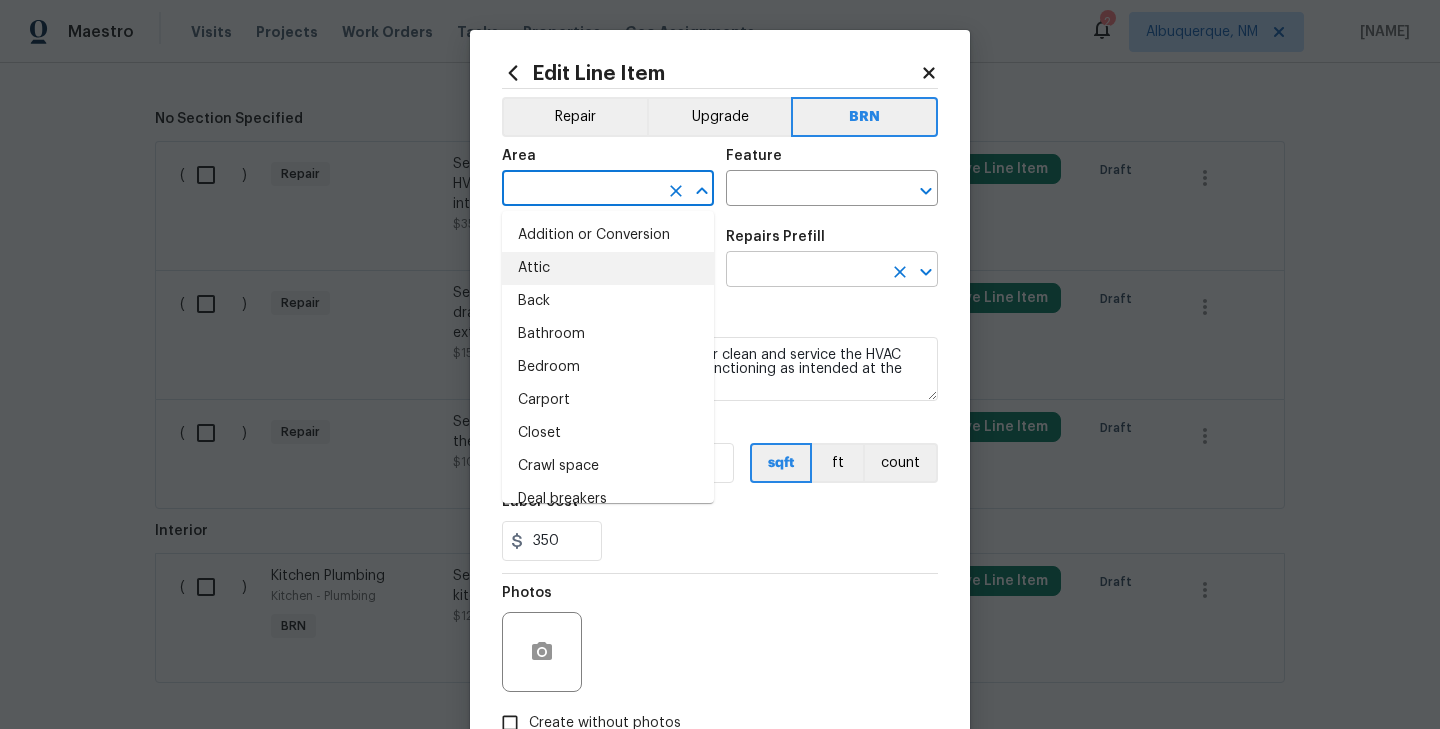 click at bounding box center [804, 271] 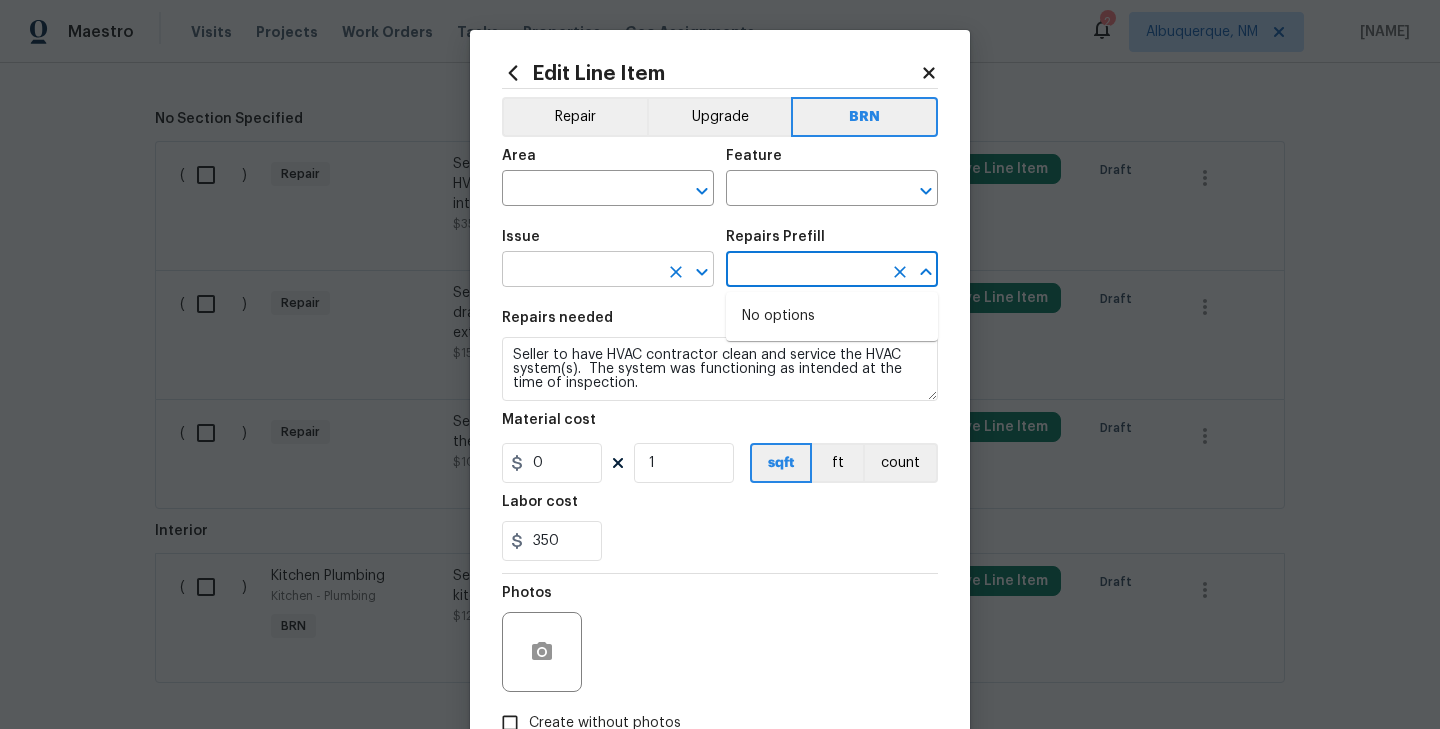 click at bounding box center (580, 271) 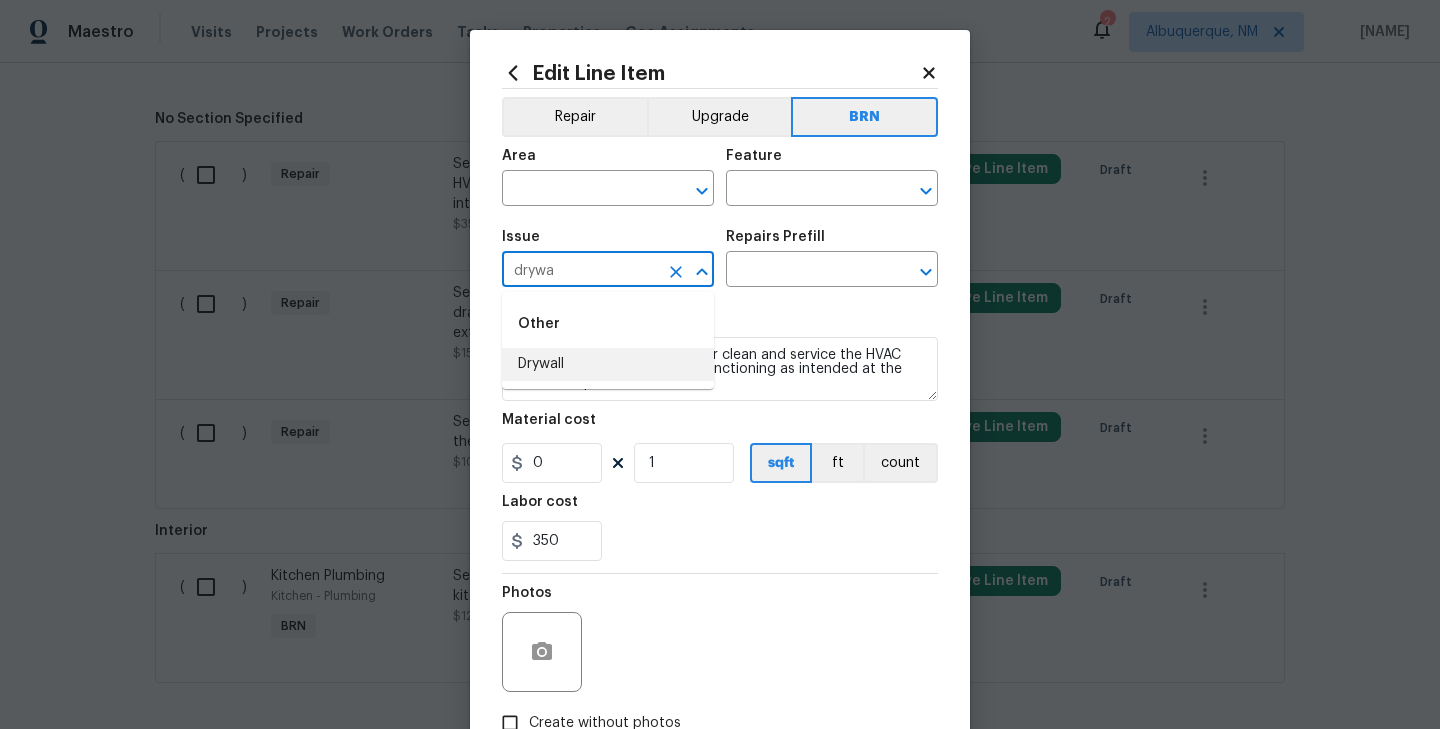 click on "Drywall" at bounding box center [608, 364] 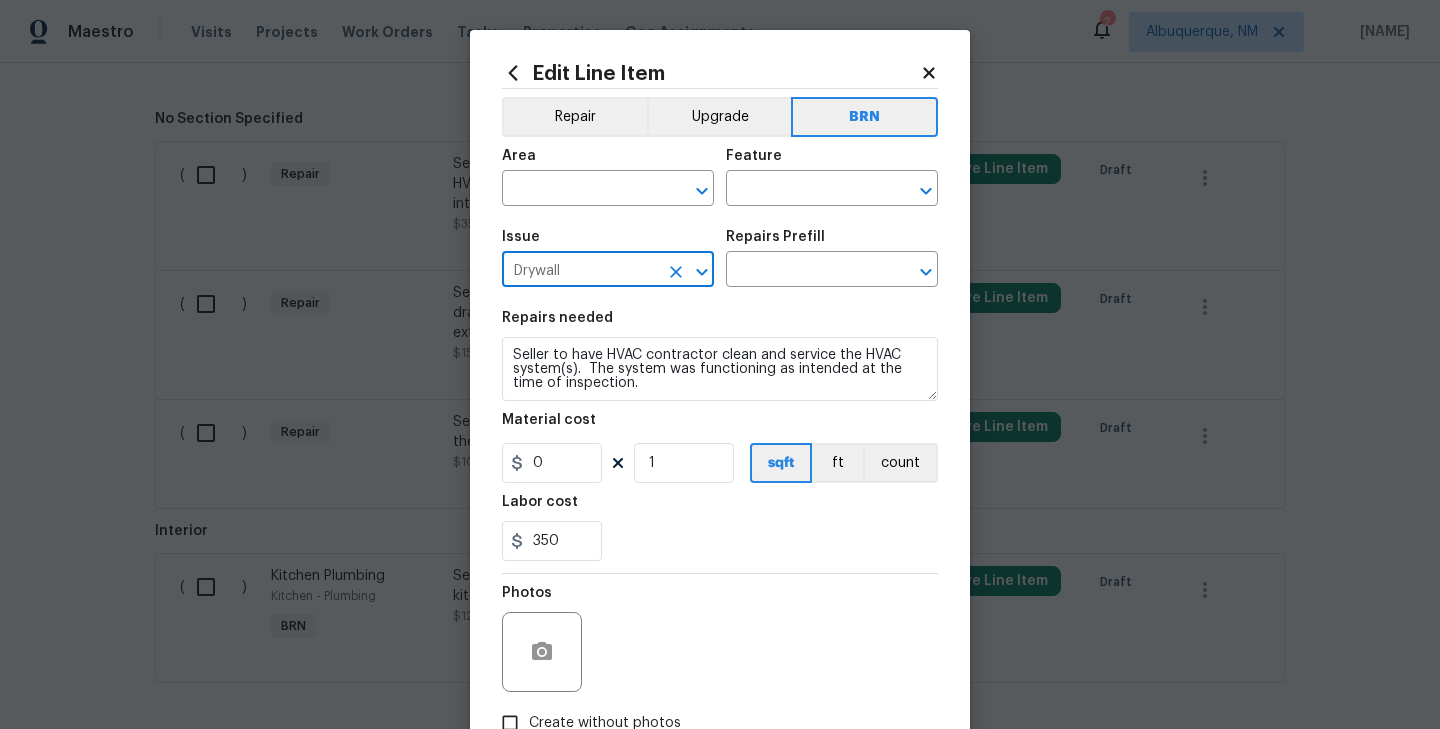 type on "Drywall" 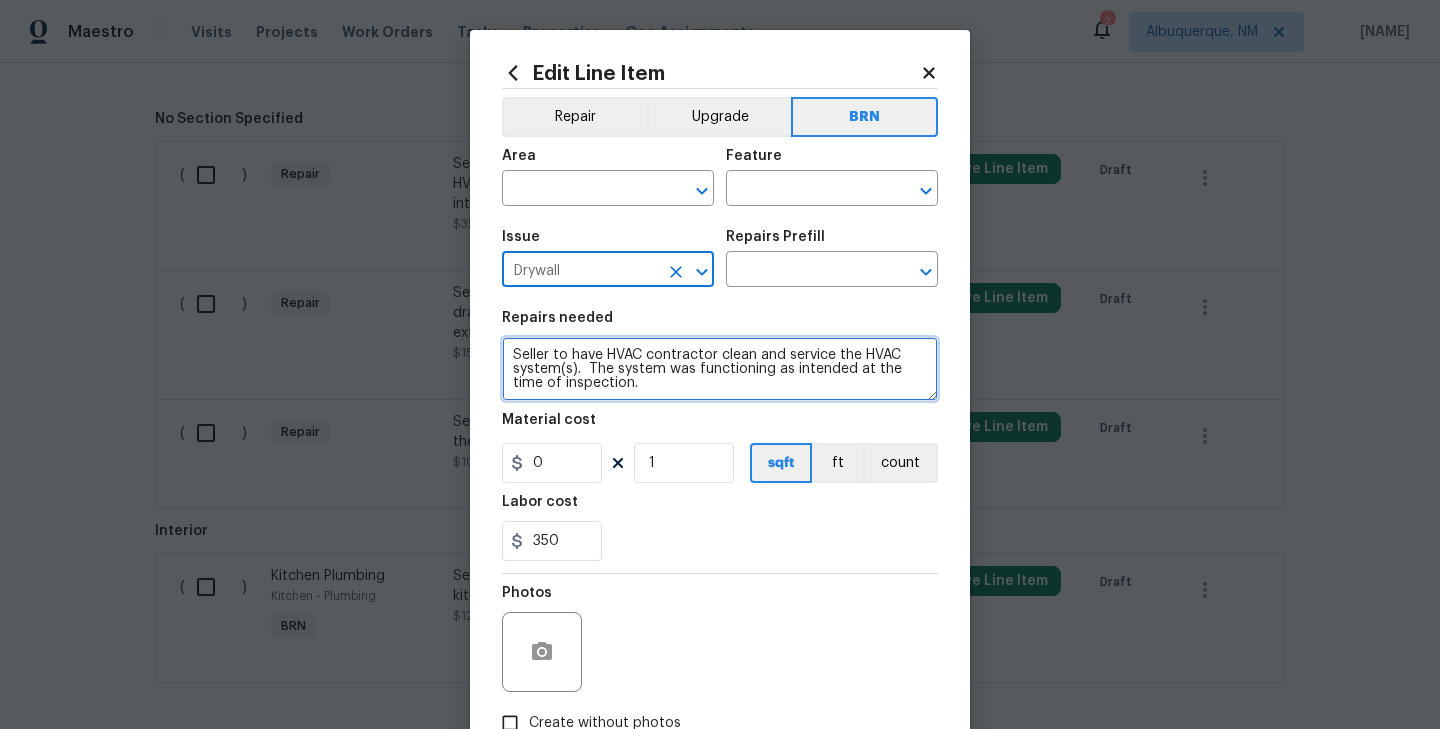 click on "Seller to have HVAC contractor clean and service the HVAC system(s).  The system was functioning as intended at the time of inspection." at bounding box center [720, 369] 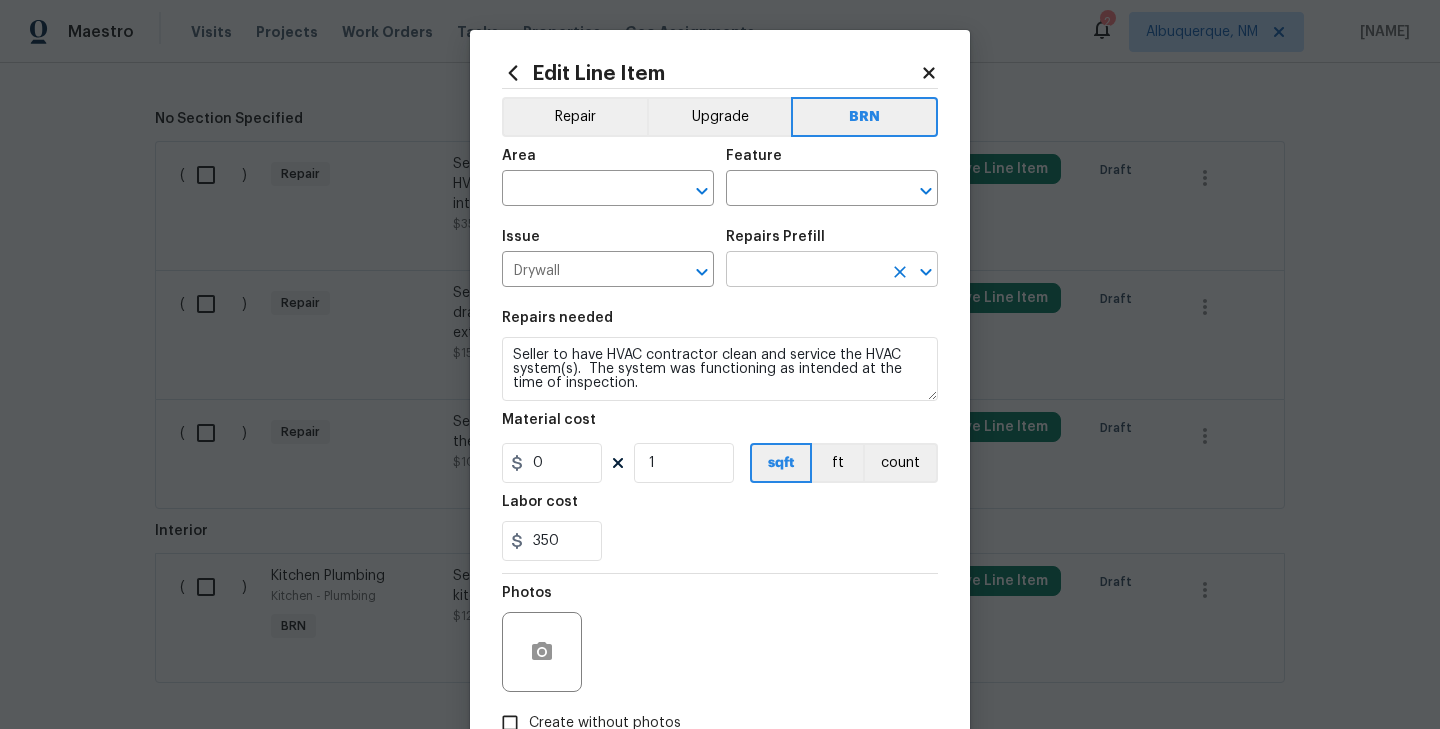 click at bounding box center [804, 271] 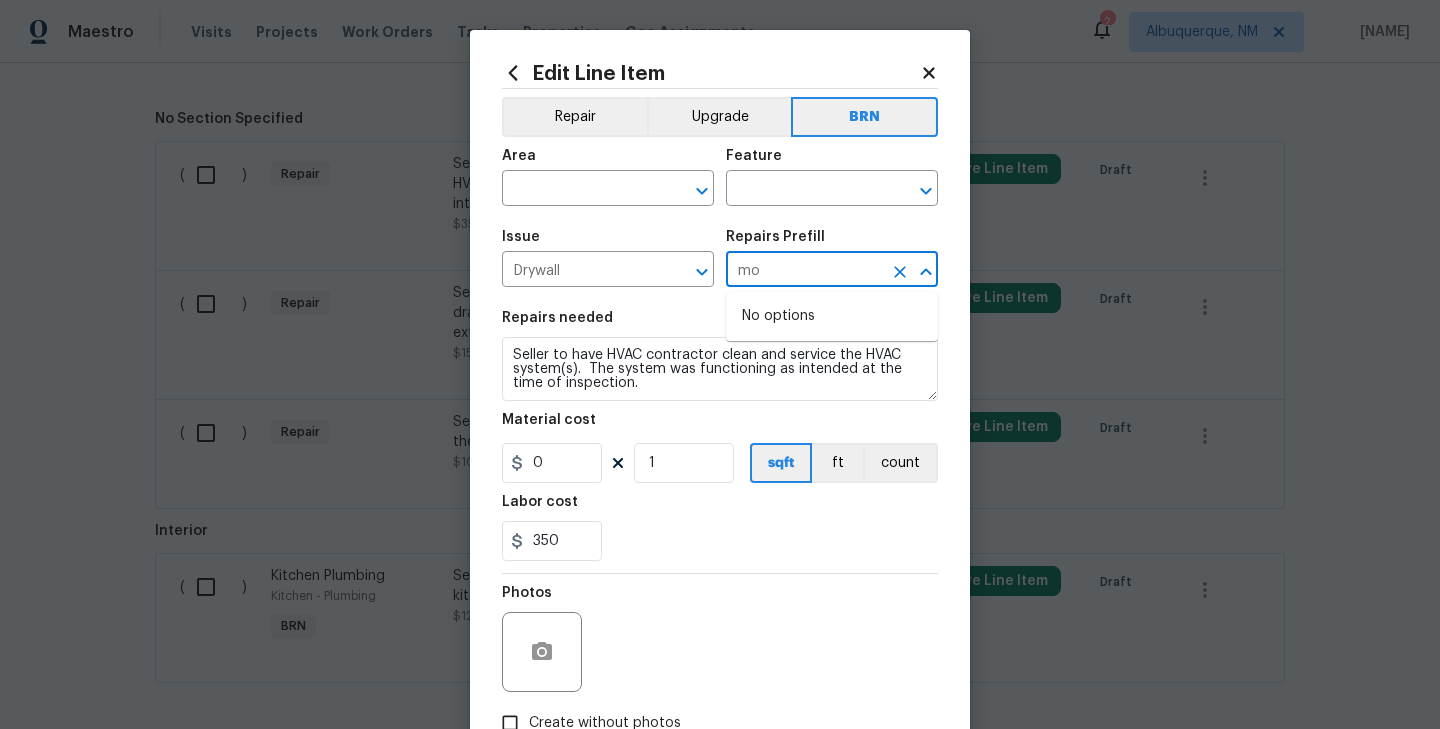 type on "moi" 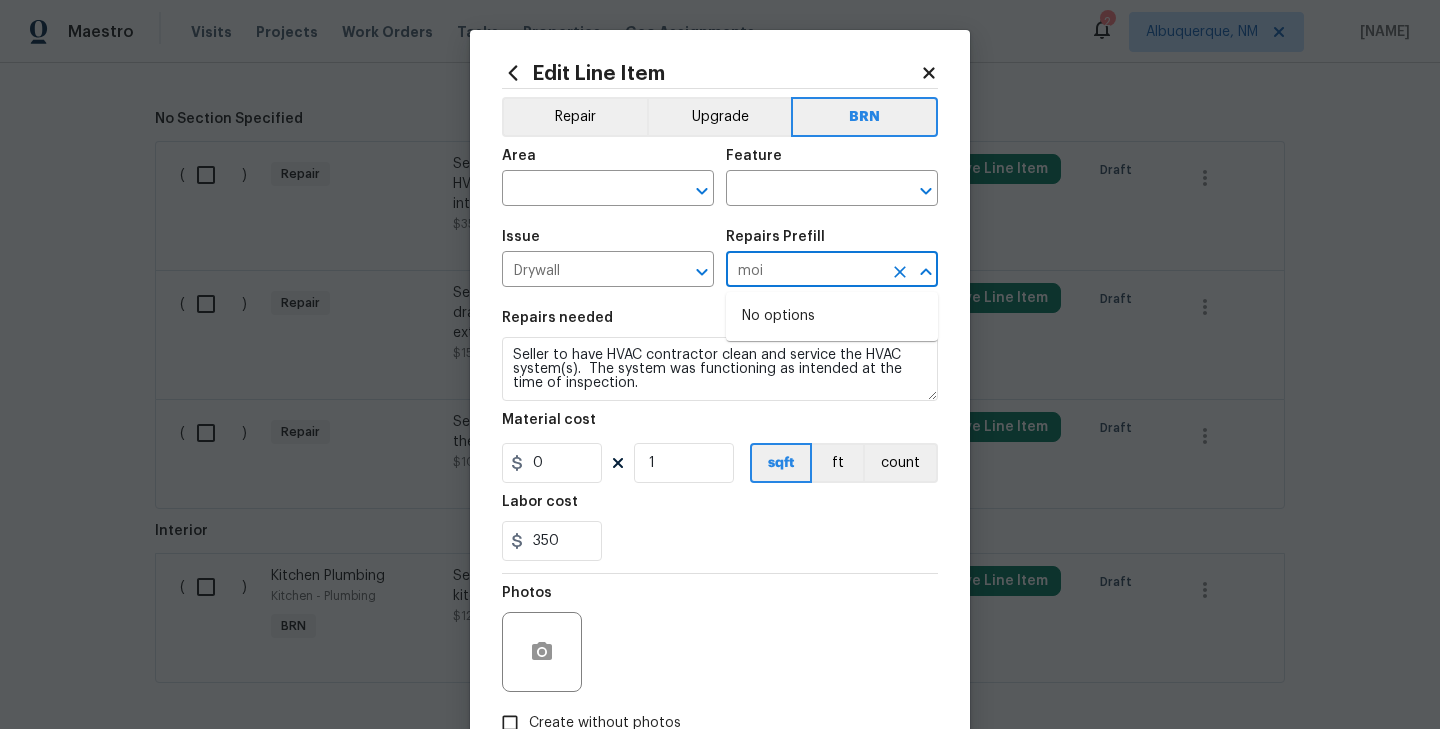 type on "mois" 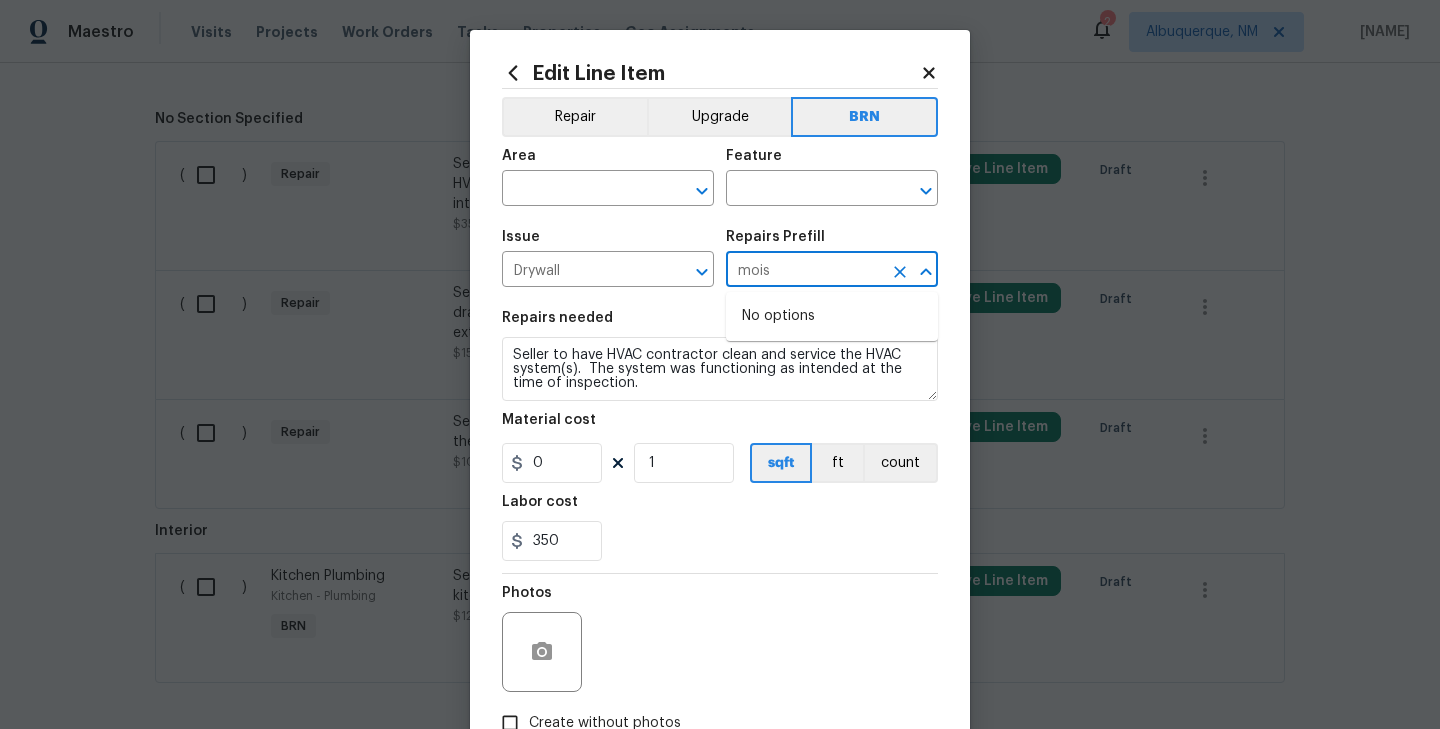 type 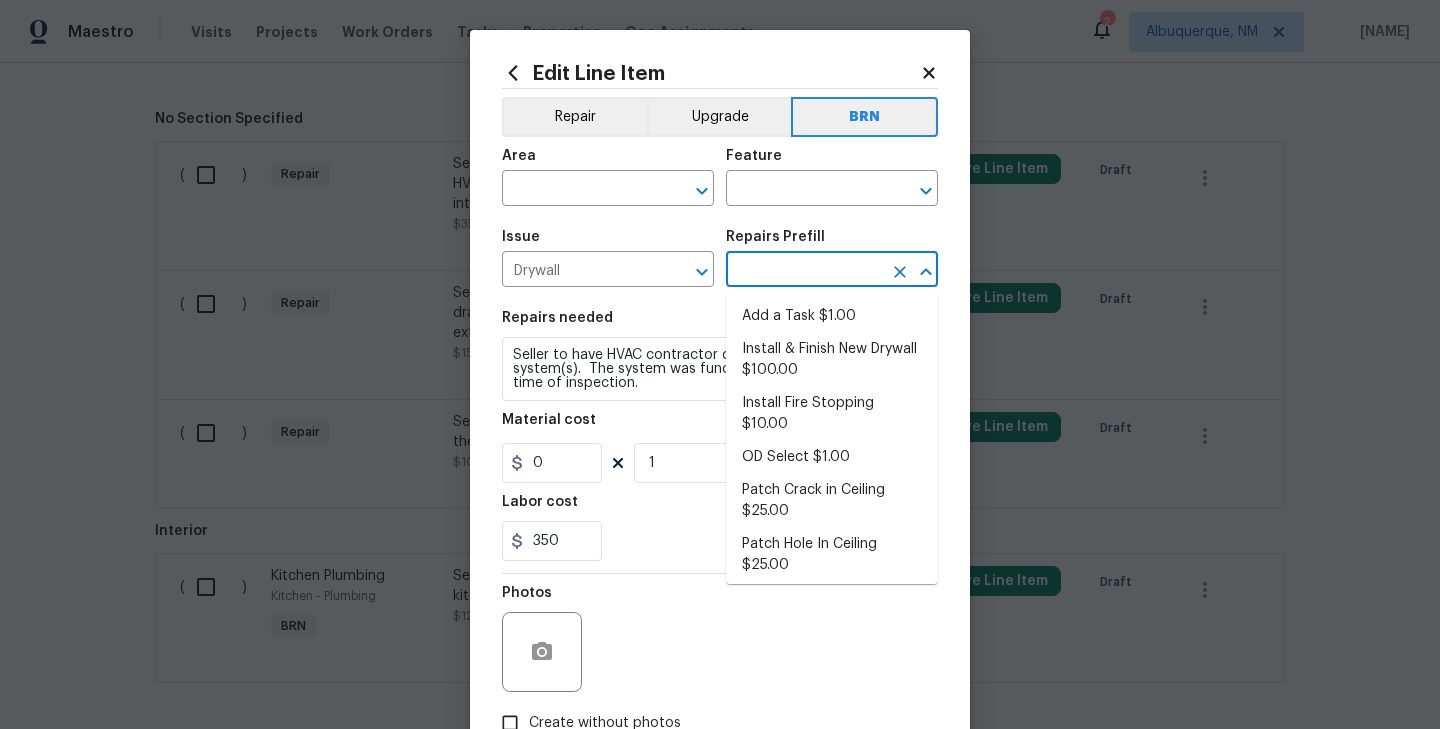 click on "Maestro Visits Projects Work Orders Tasks Properties Geo Assignments 2 [CITY], [STATE] [NAME] Back to all projects [NUMBER] [STREET], [CITY], [STATE] [POSTAL_CODE] 3 Beds | 2 Baths | Total: 1440 ft² | Above Grade: 1440 ft² | Basement Finished: N/A | 1998 Not seen today Mark Seen Actions Last Visit Date [DATE] by [NAME] Project BRN Draft Visits Work Orders Maintenance Notes Condition Adjustments Costs Photos Floor Plans Cases BRN Draft No work orders. LISTED [DATE] - [DATE] Complete VRX Photography PHOTOGRAPHY $120.00 1 Repair [DATE] - [DATE] Paid RENOVATION [DATE] - [DATE] Complete Tidy Man Cleaning Services GENERAL_CONTRACTOR, OD_SELECT $300.00 3 Repairs [DATE] - [DATE] Paid Tidy Man Cleaning Services GENERAL_CONTRACTOR, OD_SELECT $315.00 1 Upgrade [DATE] - [DATE] Paid Topps Lawn Care LANDSCAPING_MAINTENANCE, HARDSCAPE_LANDSCAPE $1,225.00 5 Repairs [DATE] - [DATE] Paid Tidy Man Cleaning Services GENERAL_CONTRACTOR, OD_SELECT $5,500.00 16 Repairs [DATE] -" at bounding box center (720, 364) 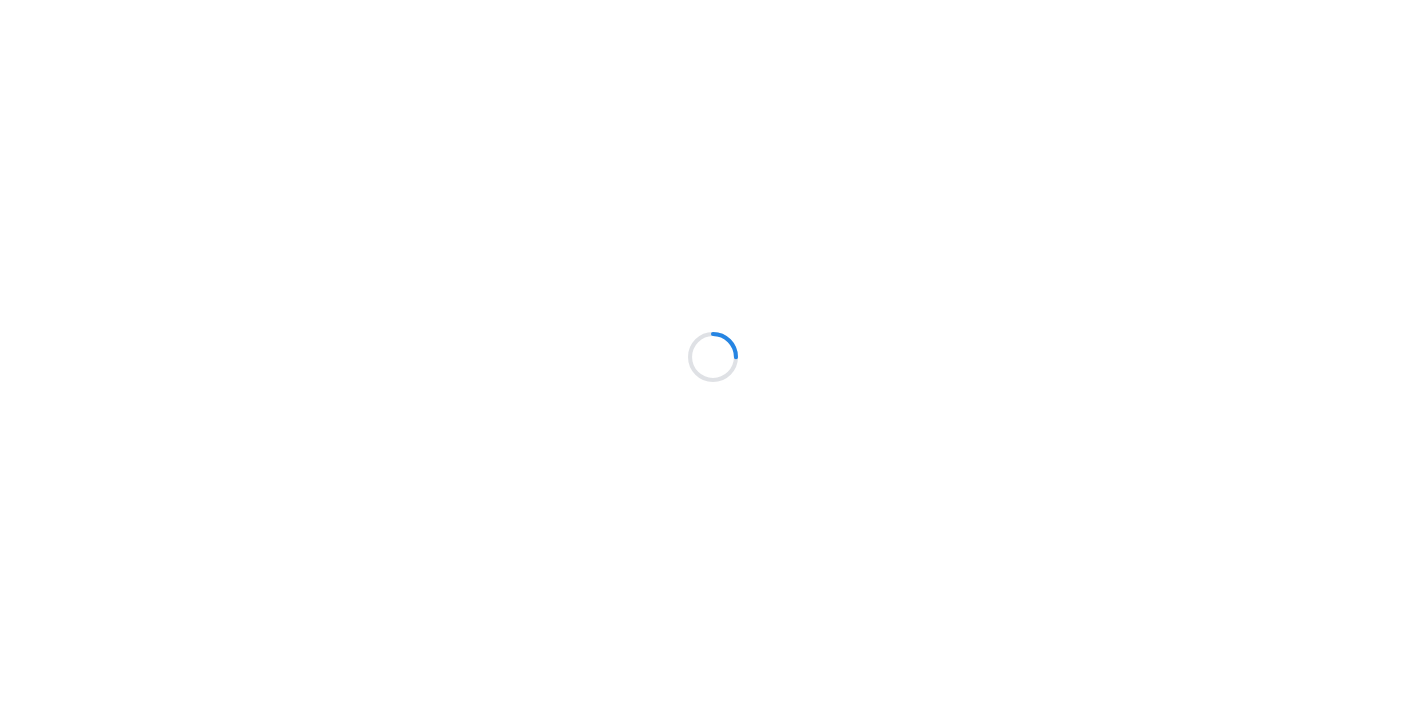 scroll, scrollTop: 0, scrollLeft: 0, axis: both 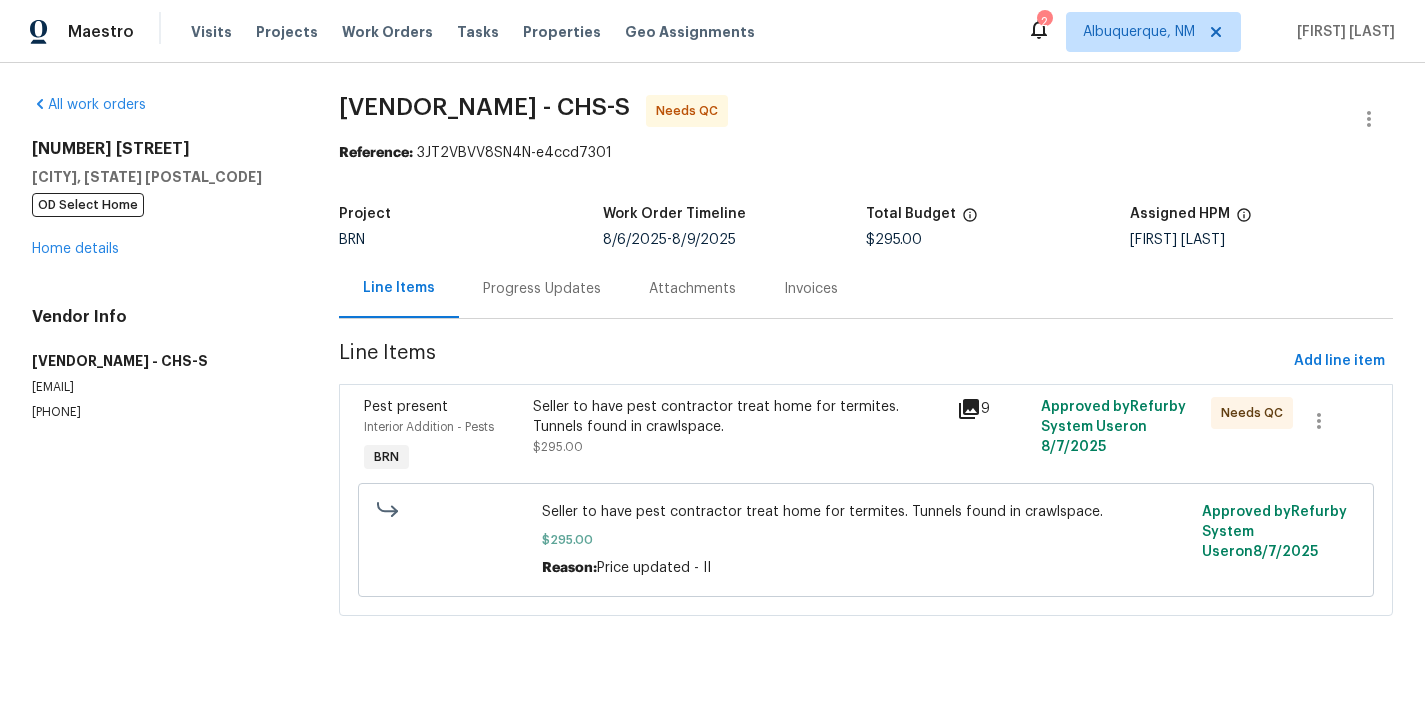 click on "Seller to have pest contractor treat home for termites. Tunnels found in crawlspace." at bounding box center (738, 417) 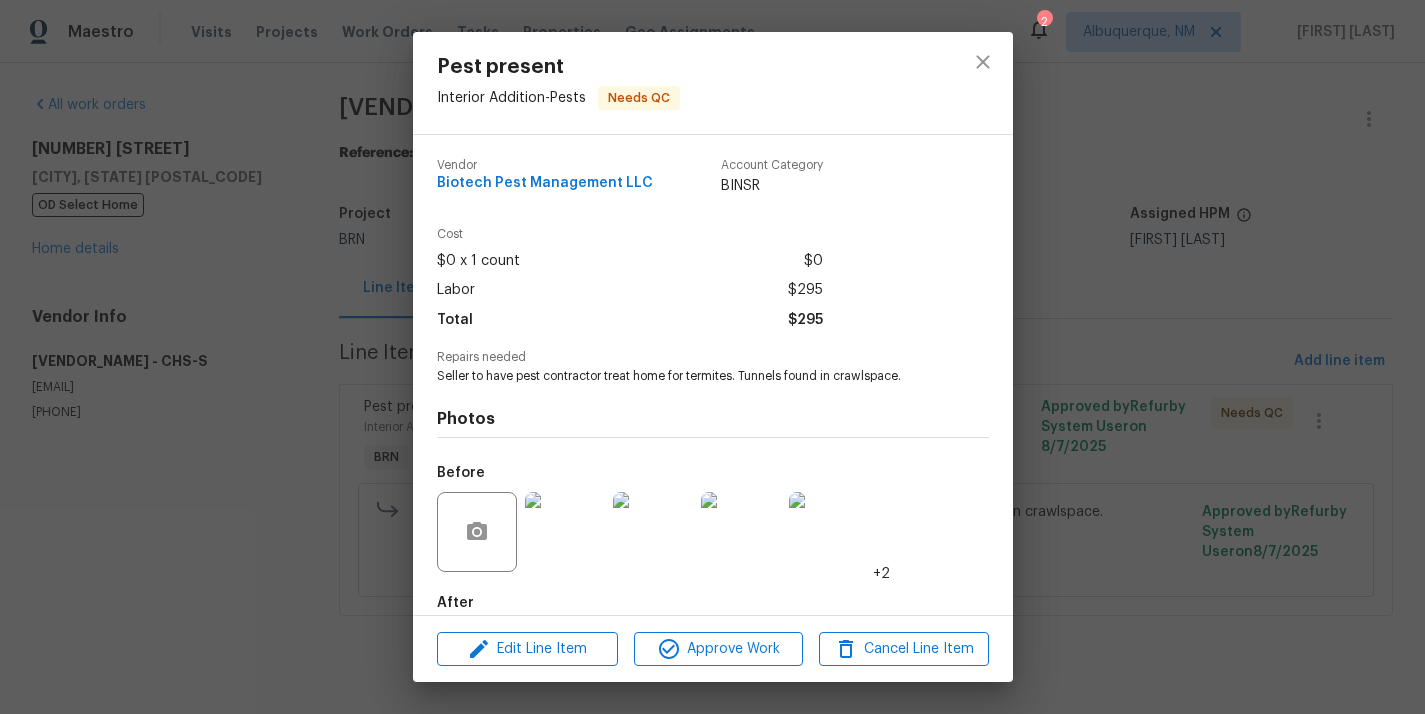 scroll, scrollTop: 107, scrollLeft: 0, axis: vertical 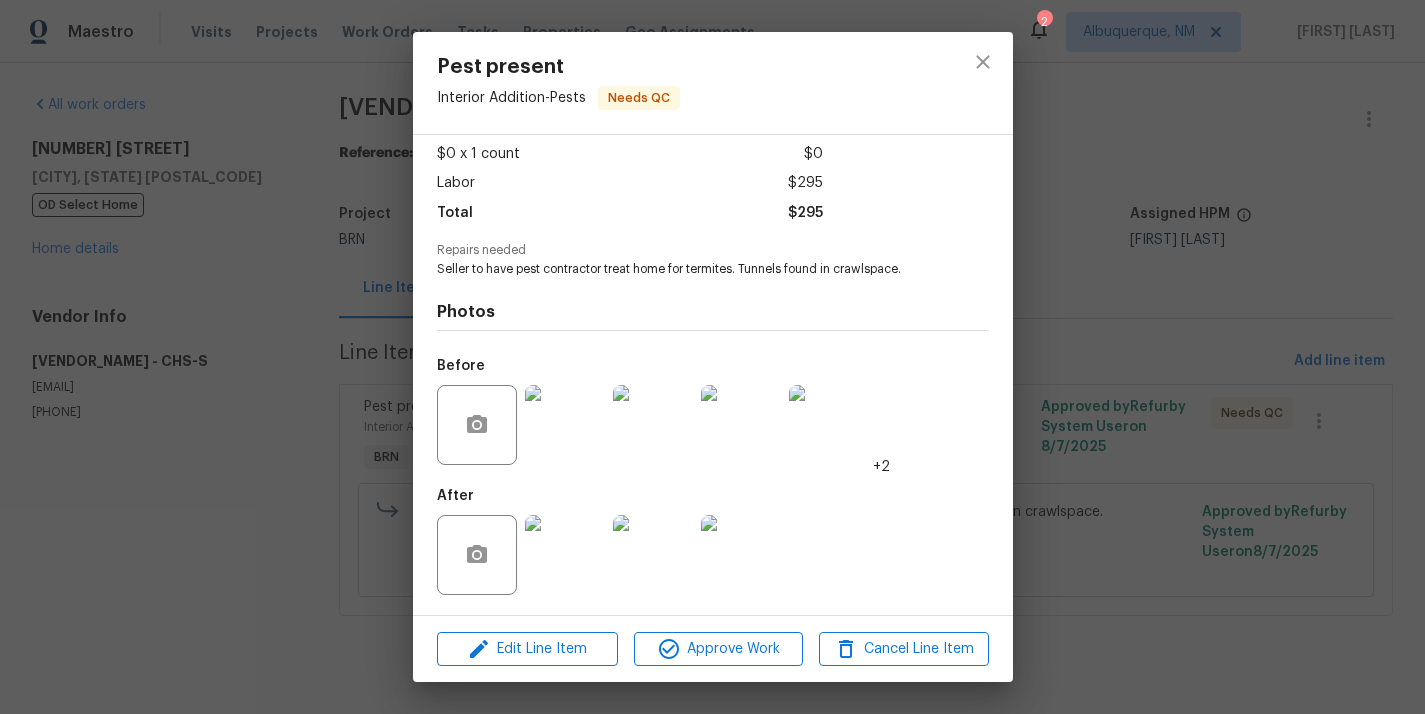 click on "Pest present Interior Addition  -  Pests Needs QC Vendor Biotech Pest Management LLC Account Category BINSR Cost $0 x 1 count $0 Labor $295 Total $295 Repairs needed Seller to have pest contractor treat home for termites. Tunnels found in crawlspace. Photos Before  +2 After  Edit Line Item  Approve Work  Cancel Line Item" at bounding box center (712, 357) 